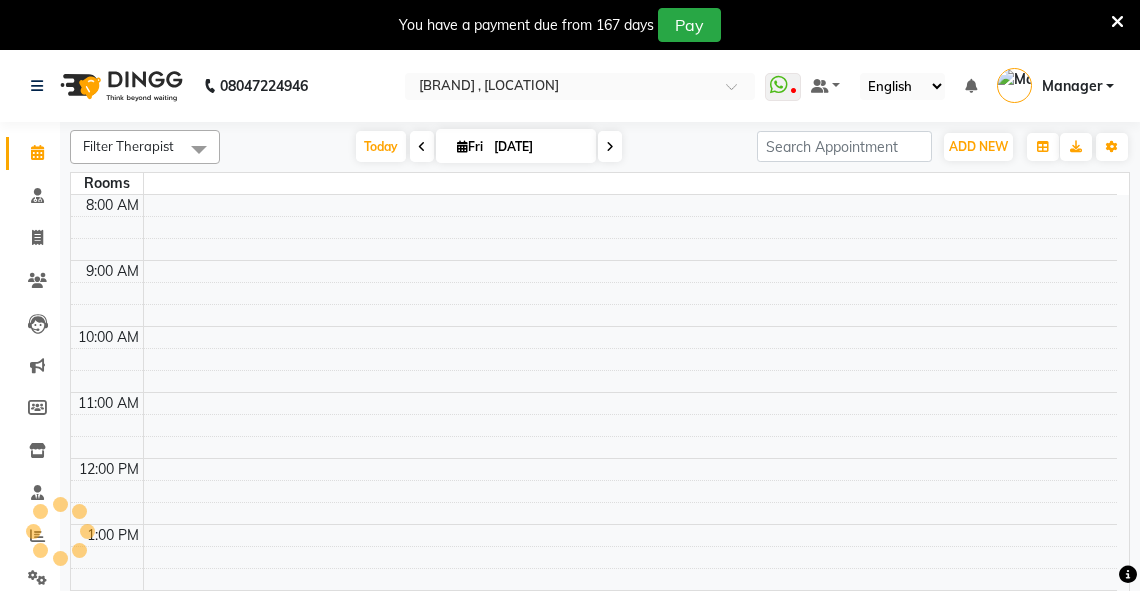 scroll, scrollTop: 0, scrollLeft: 0, axis: both 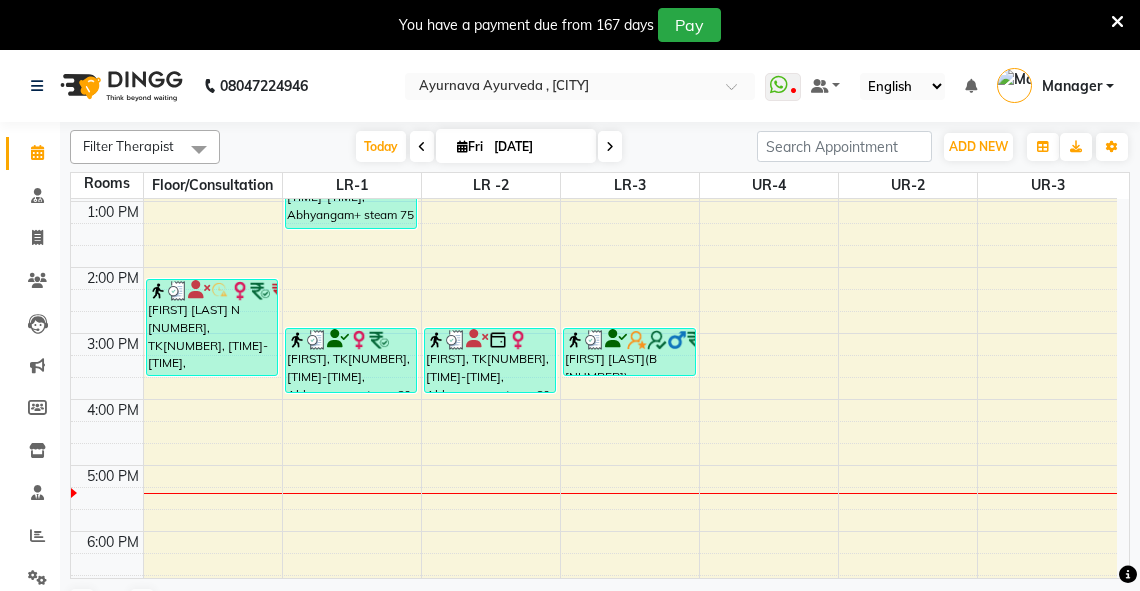 click on "6:00 AM 7:00 AM 8:00 AM 9:00 AM 10:00 AM 11:00 AM 12:00 PM 1:00 PM 2:00 PM 3:00 PM 4:00 PM 5:00 PM 6:00 PM 7:00 PM 8:00 PM     [FIRST] T [NUMBER]%, TK[NUMBER], [TIME]-[TIME],  abhyangam(L)+Potli(L)     [FIRST] T [NUMBER]%, TK[NUMBER], [TIME]-[TIME],  abhyangam(L)+Potli(L)     [FIRST] T [NUMBER]%, TK[NUMBER], [TIME]-[TIME],  abhyangam(L)+Potli(L)     [FIRST] [LAST] N [NUMBER], TK[NUMBER], [TIME]-[TIME], Abhyangampotli steam     [FIRST] [LAST] -[NUMBER], TK[NUMBER], [TIME]-[TIME], Abhyangam     [FIRST] [LAST] [NUMBER], TK[NUMBER], [TIME]-[TIME], Abhyangam     [FIRST], TK[NUMBER], [TIME]-[TIME], Abhyangam+ steam 75 Min     [FIRST], TK[NUMBER], [TIME]-[TIME], Abhyangam+steam 60 Min     [FIRST] [LAST] (b [NUMBER]), TK[NUMBER], [TIME]-[TIME], Abhyangam sirodhara     [FIRST] [LAST] N [NUMBER], TK[NUMBER], [TIME]-[TIME], Abhyangam+steam 60 Min     [FIRST] [LAST] ss, TK[NUMBER], [TIME]-[TIME], Abhyangam+steam 60 Min     [FIRST], TK[NUMBER], [TIME]-[TIME], Abhyangam+steam 60 Min     [FIRST] [LAST] (b [NUMBER]), TK[NUMBER], [TIME]-[TIME], Abhyangam sirodhara     [FIRST] [LAST] [NUMBER], TK[NUMBER], [TIME]-[TIME], Pichu (large)" at bounding box center (594, 234) 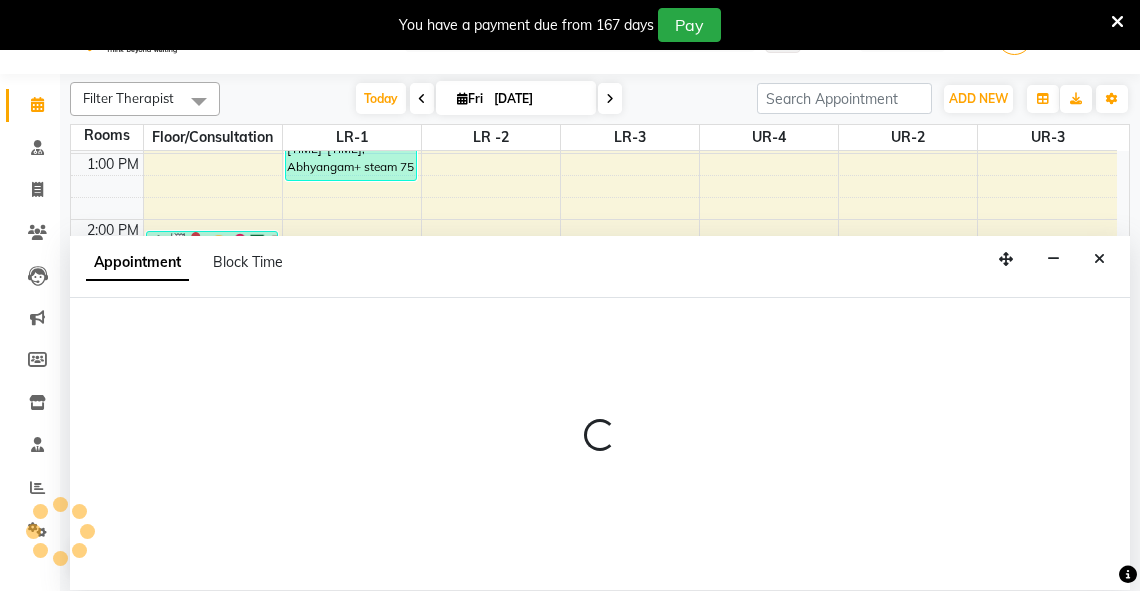 select on "tentative" 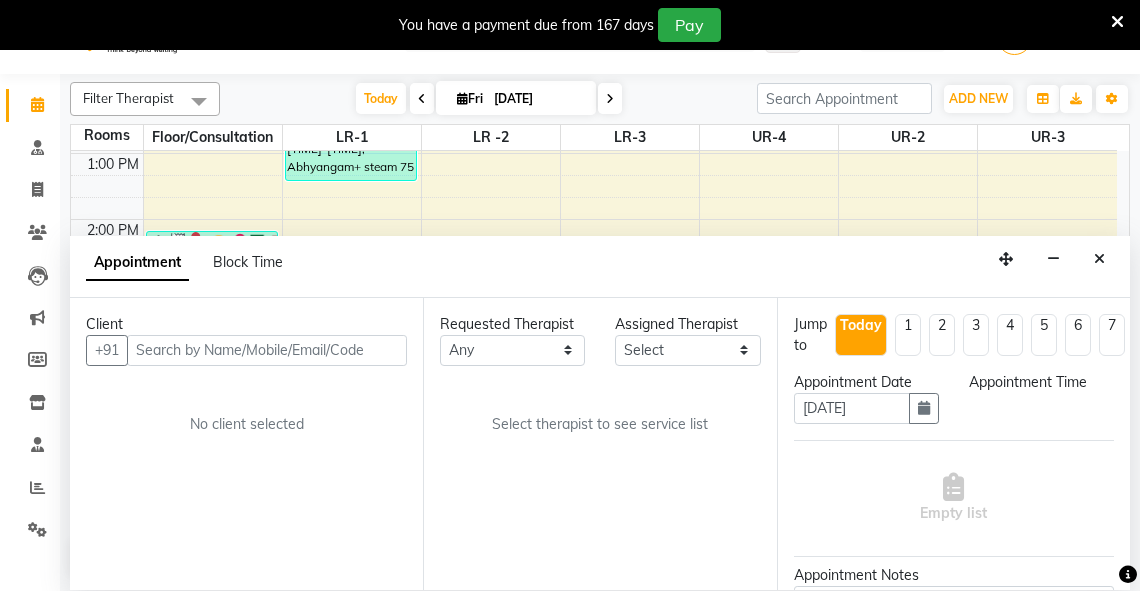 scroll, scrollTop: 50, scrollLeft: 0, axis: vertical 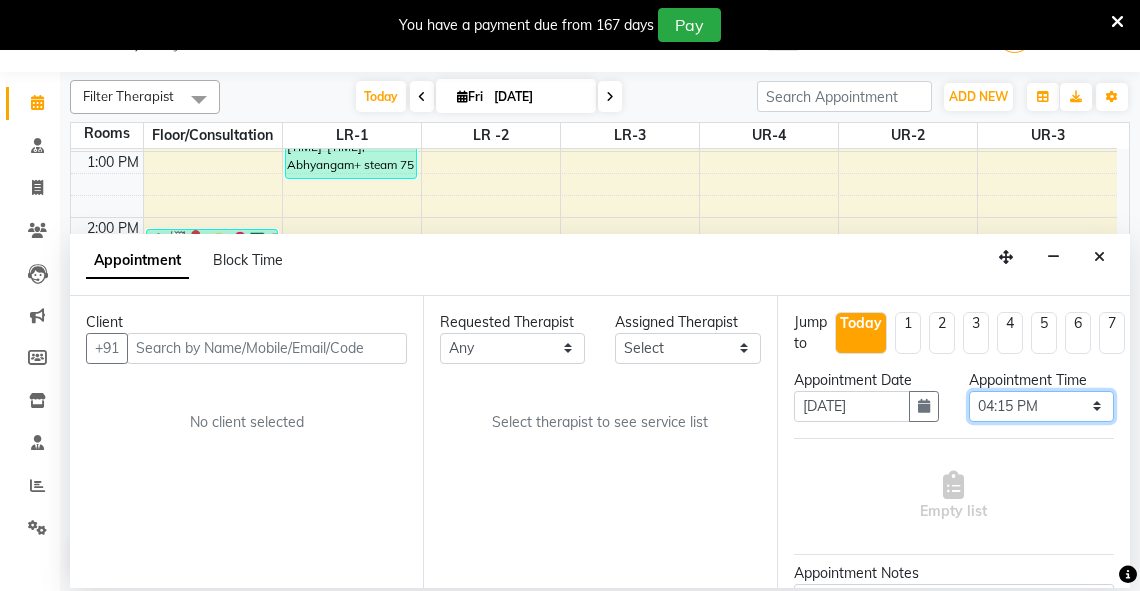 click on "Select 07:00 AM 07:15 AM 07:30 AM 07:45 AM 08:00 AM 08:15 AM 08:30 AM 08:45 AM 09:00 AM 09:15 AM 09:30 AM 09:45 AM 10:00 AM 10:15 AM 10:30 AM 10:45 AM 11:00 AM 11:15 AM 11:30 AM 11:45 AM 12:00 PM 12:15 PM 12:30 PM 12:45 PM 01:00 PM 01:15 PM 01:30 PM 01:45 PM 02:00 PM 02:15 PM 02:30 PM 02:45 PM 03:00 PM 03:15 PM 03:30 PM 03:45 PM 04:00 PM 04:15 PM 04:30 PM 04:45 PM 05:00 PM 05:15 PM 05:30 PM 05:45 PM 06:00 PM 06:15 PM 06:30 PM 06:45 PM 07:00 PM 07:15 PM 07:30 PM 07:45 PM 08:00 PM" at bounding box center [1041, 406] 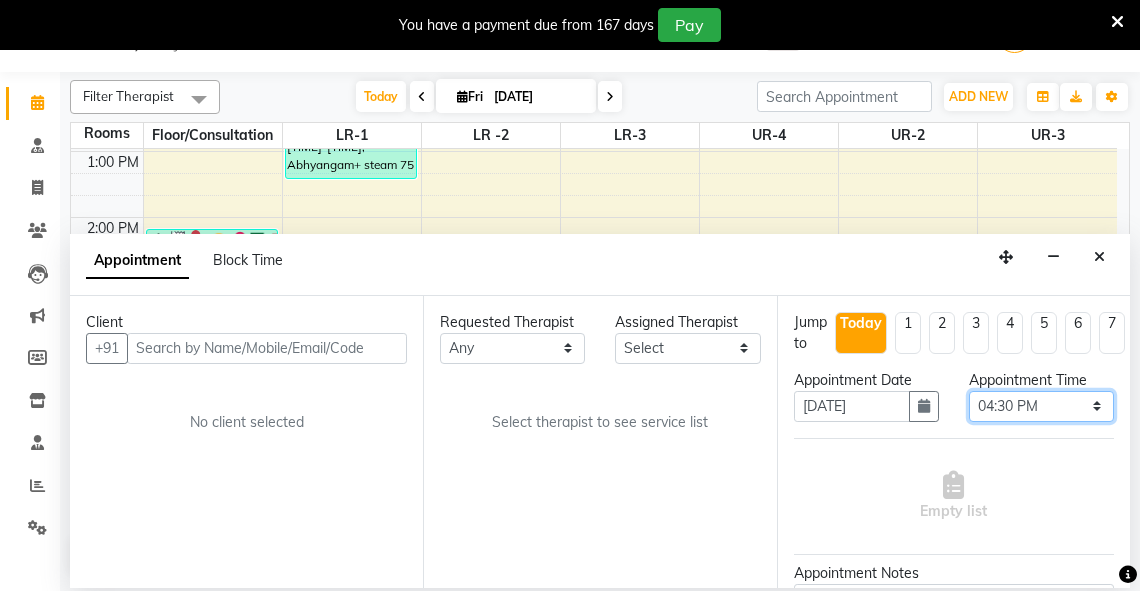 click on "Select 07:00 AM 07:15 AM 07:30 AM 07:45 AM 08:00 AM 08:15 AM 08:30 AM 08:45 AM 09:00 AM 09:15 AM 09:30 AM 09:45 AM 10:00 AM 10:15 AM 10:30 AM 10:45 AM 11:00 AM 11:15 AM 11:30 AM 11:45 AM 12:00 PM 12:15 PM 12:30 PM 12:45 PM 01:00 PM 01:15 PM 01:30 PM 01:45 PM 02:00 PM 02:15 PM 02:30 PM 02:45 PM 03:00 PM 03:15 PM 03:30 PM 03:45 PM 04:00 PM 04:15 PM 04:30 PM 04:45 PM 05:00 PM 05:15 PM 05:30 PM 05:45 PM 06:00 PM 06:15 PM 06:30 PM 06:45 PM 07:00 PM 07:15 PM 07:30 PM 07:45 PM 08:00 PM" at bounding box center (1041, 406) 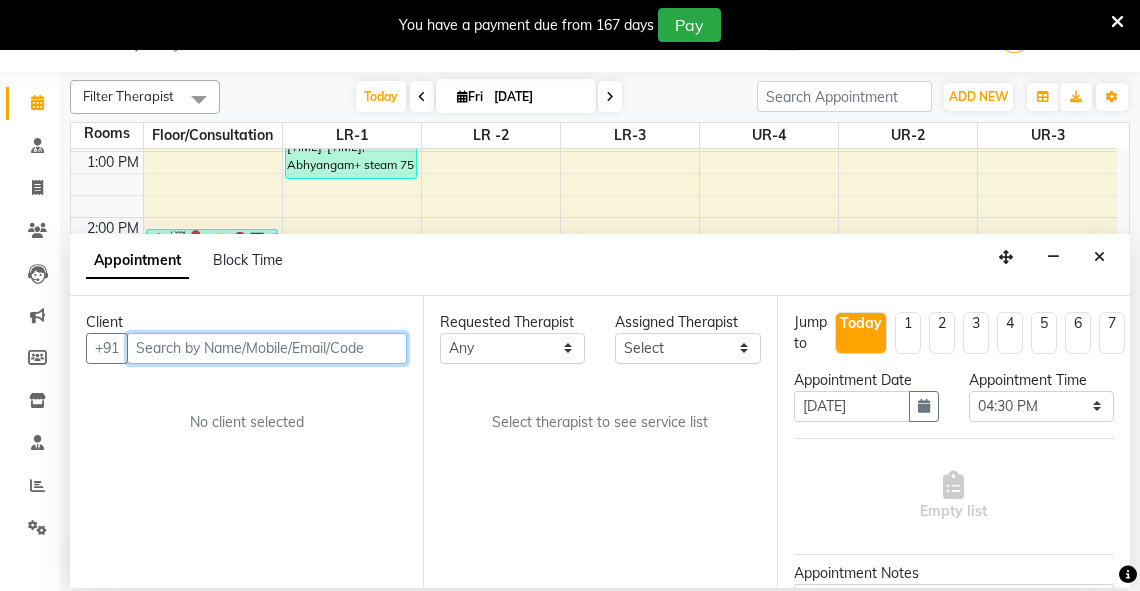 click at bounding box center (267, 348) 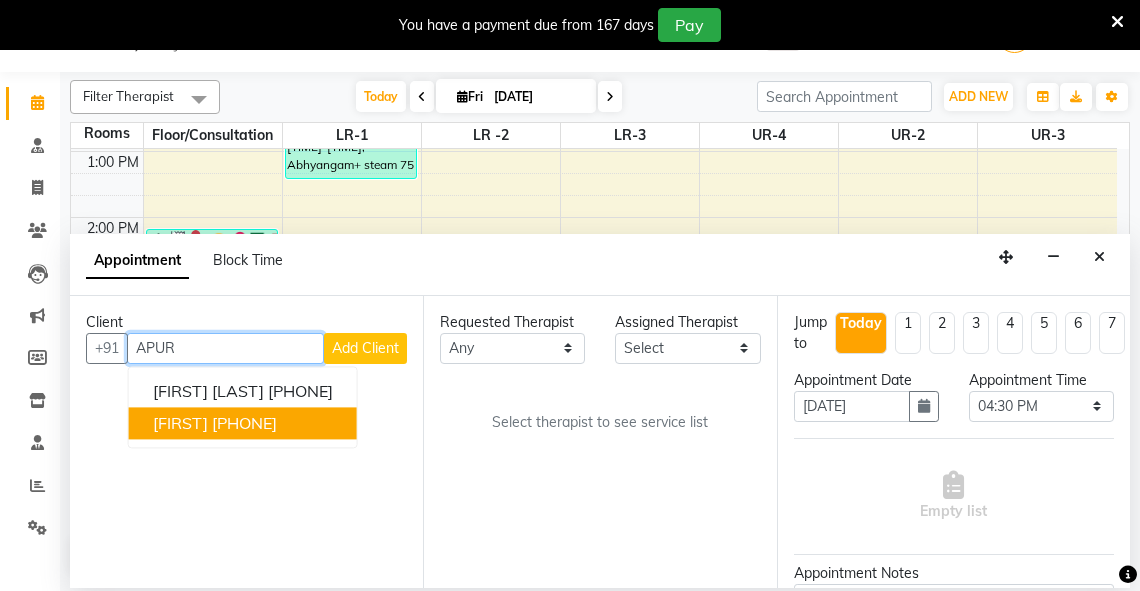 drag, startPoint x: 246, startPoint y: 428, endPoint x: 373, endPoint y: 376, distance: 137.23338 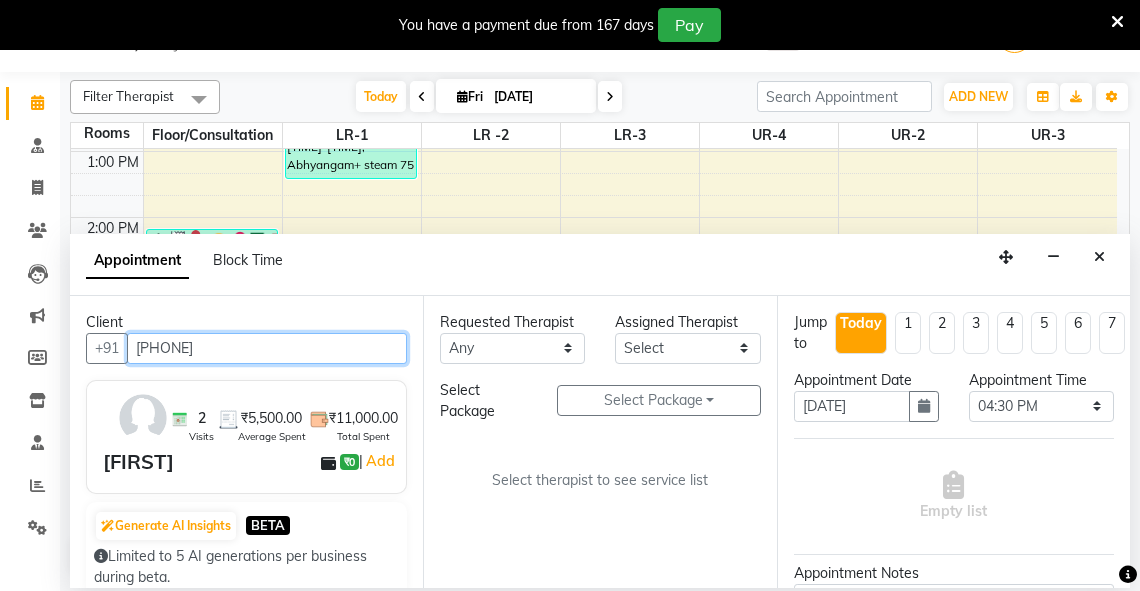 type on "[PHONE]" 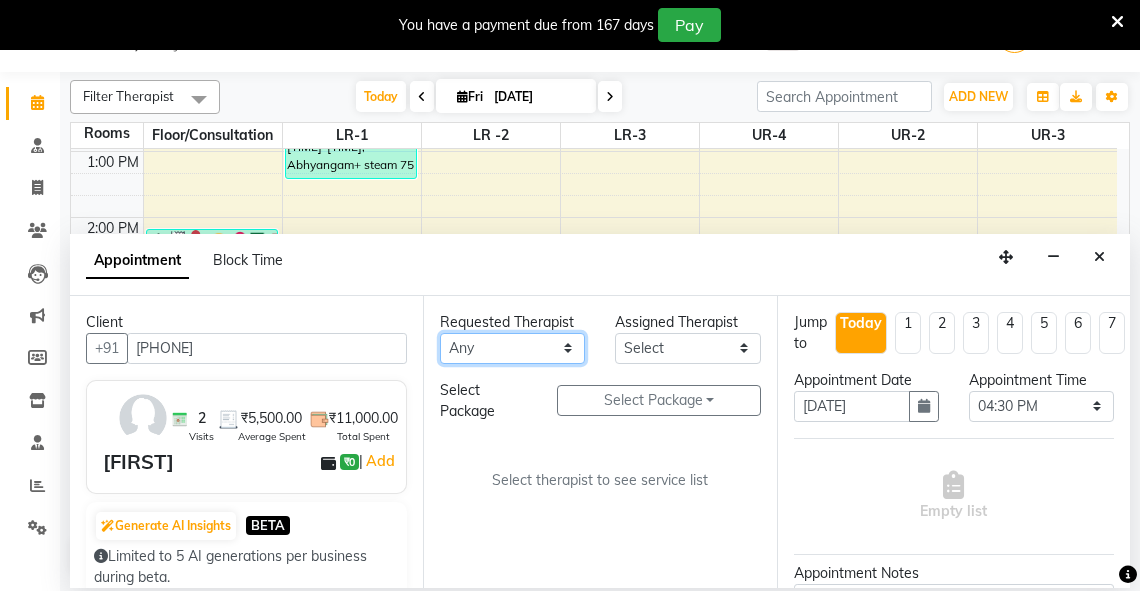 click on "Any [FIRST] [FIRST] [FIRST] [FIRST] [FIRST]  [FIRST] [FIRST] [FIRST] [FIRST] [FIRST] [FIRST] [FIRST] [FIRST] [FIRST] [FIRST] [FIRST] [FIRST] [FIRST] [FIRST] [FIRST]" at bounding box center [512, 348] 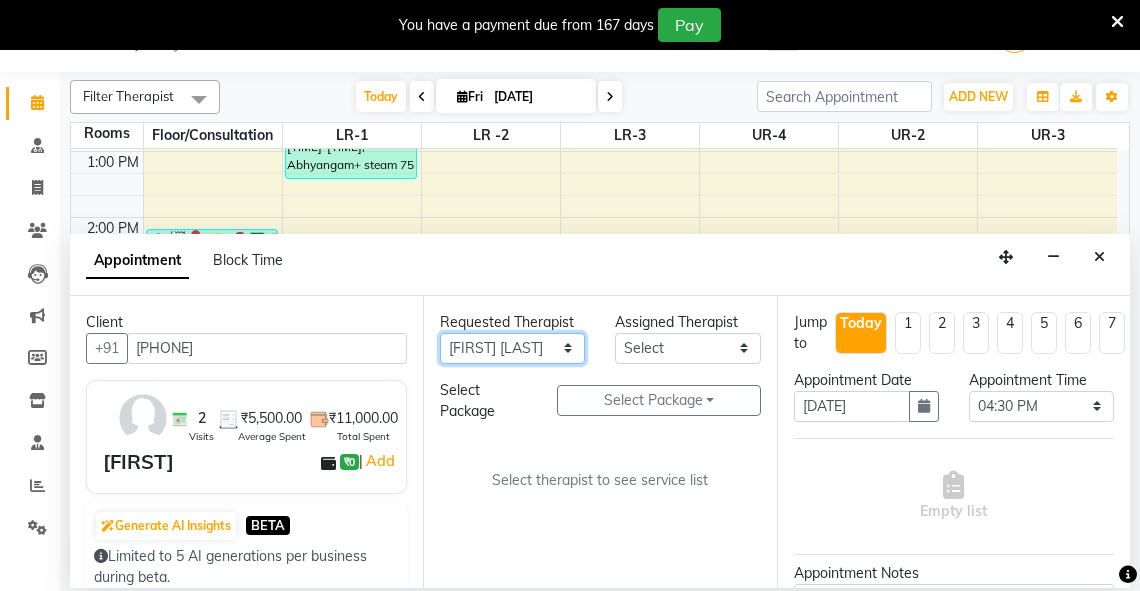 click on "Any [FIRST] [FIRST] [FIRST] [FIRST] [FIRST]  [FIRST] [FIRST] [FIRST] [FIRST] [FIRST] [FIRST] [FIRST] [FIRST] [FIRST] [FIRST] [FIRST] [FIRST] [FIRST] [FIRST] [FIRST]" at bounding box center (512, 348) 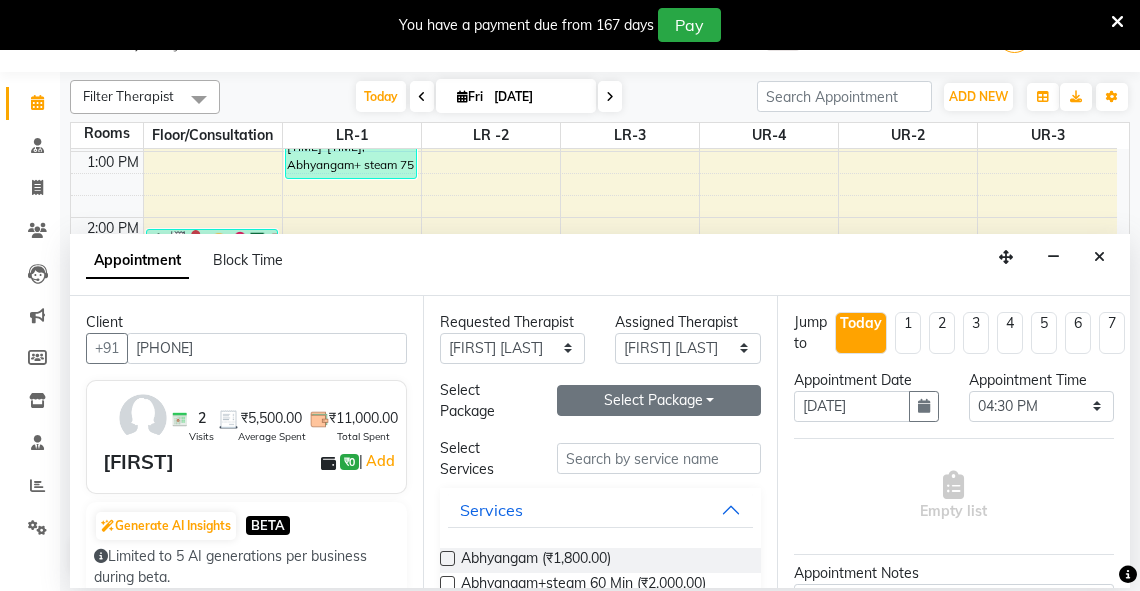 click on "Select Package  Toggle Dropdown" at bounding box center [659, 400] 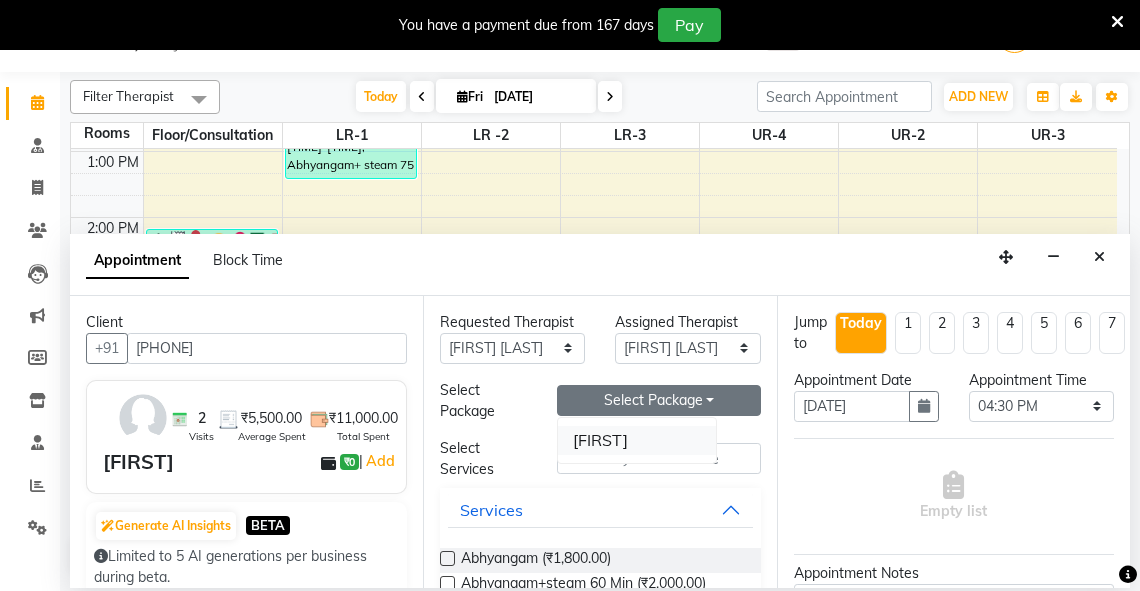 click on "[FIRST]" at bounding box center [637, 440] 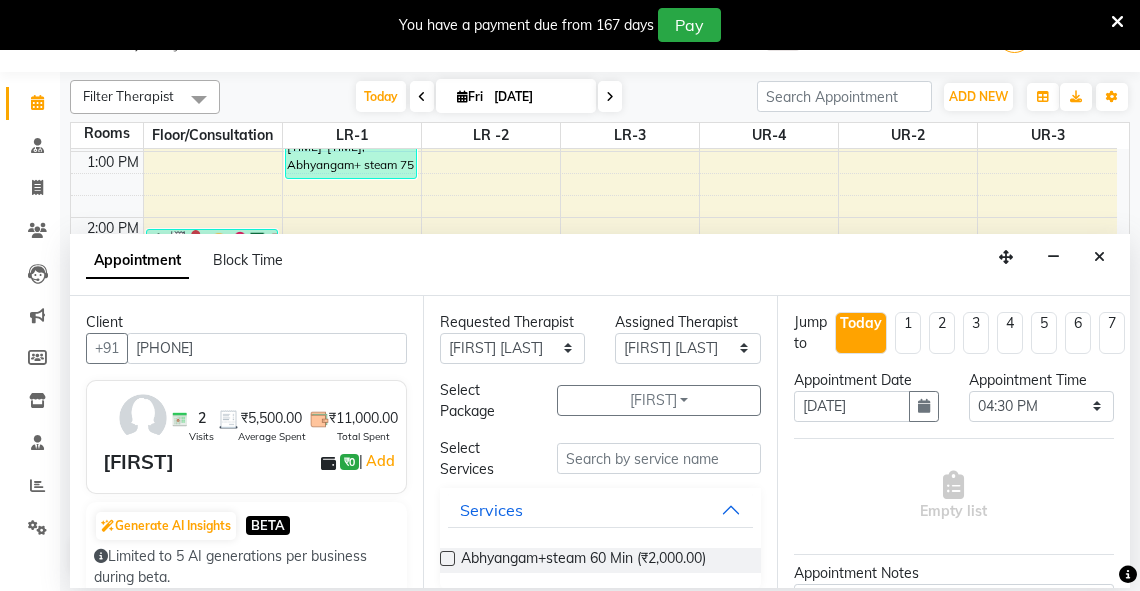 click at bounding box center (447, 558) 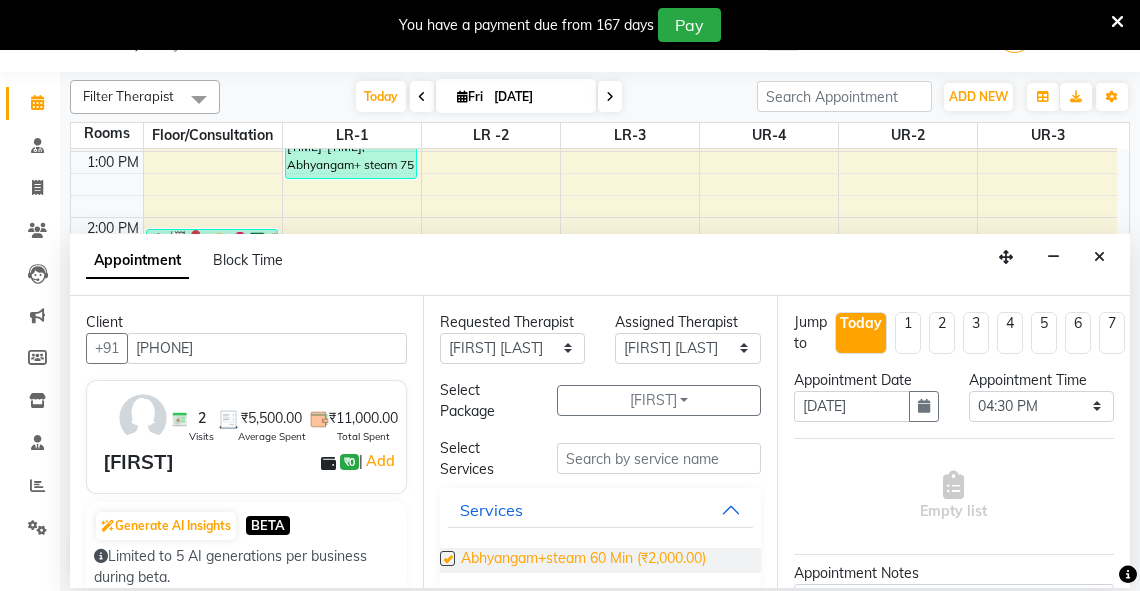 select on "2647" 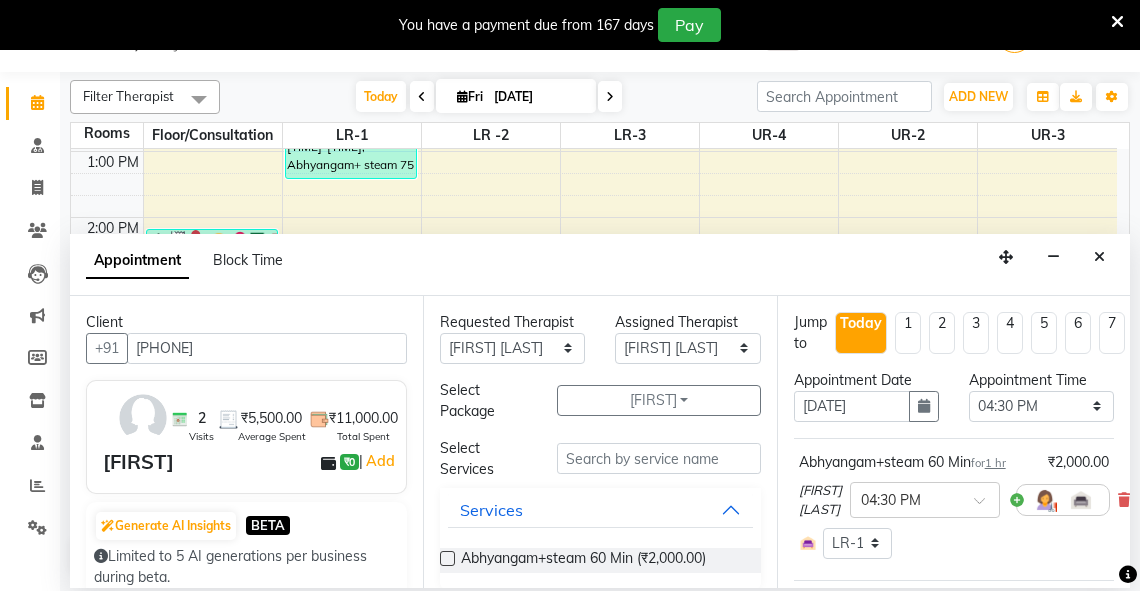 checkbox on "false" 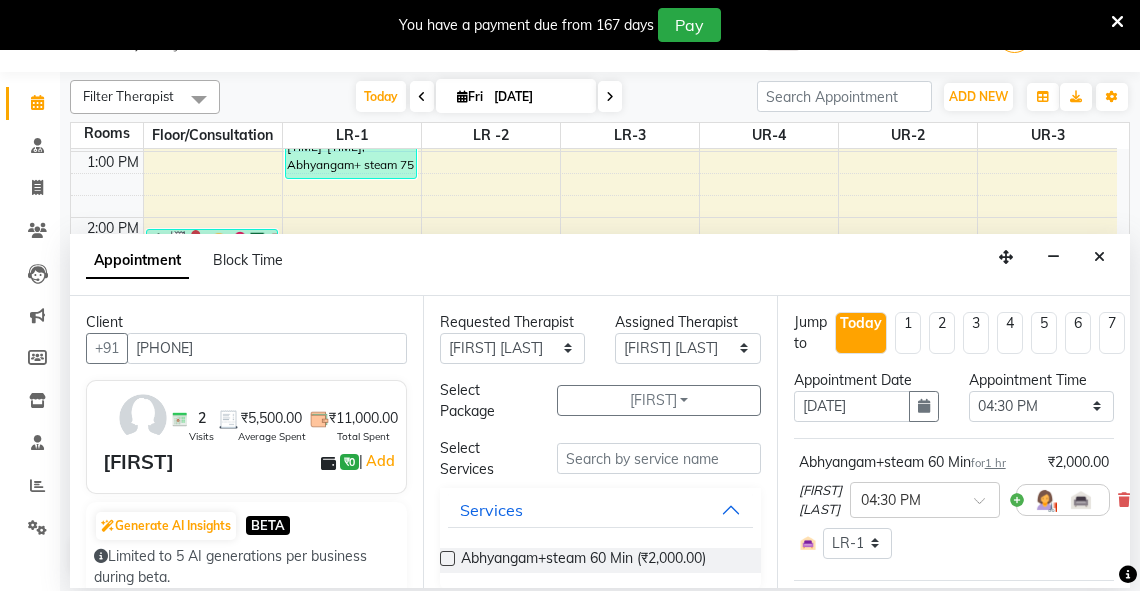 scroll, scrollTop: 316, scrollLeft: 0, axis: vertical 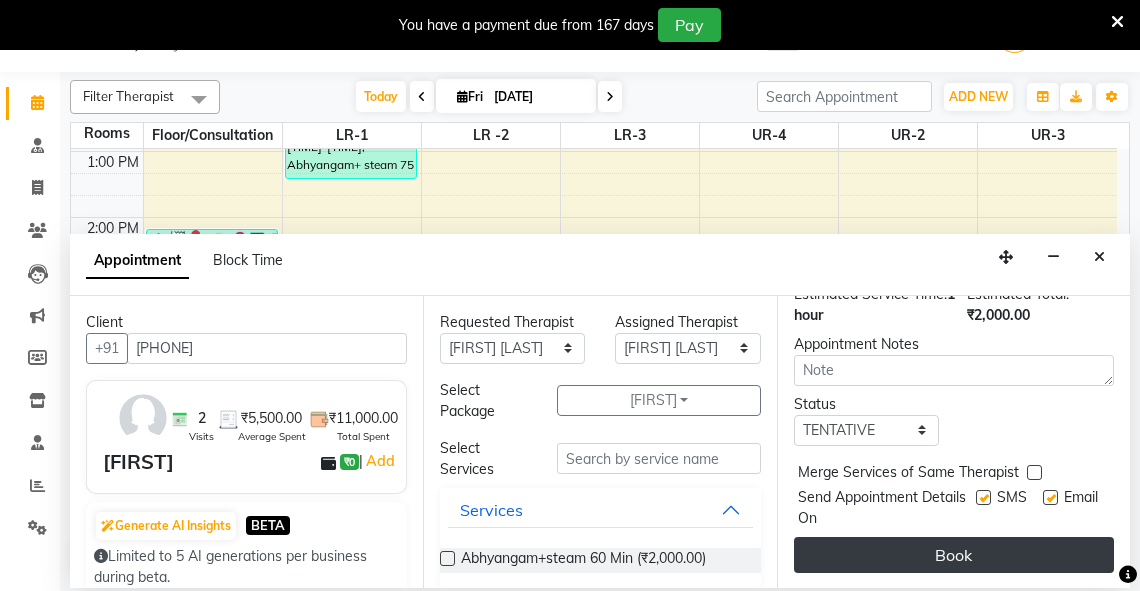 click on "Book" at bounding box center [954, 555] 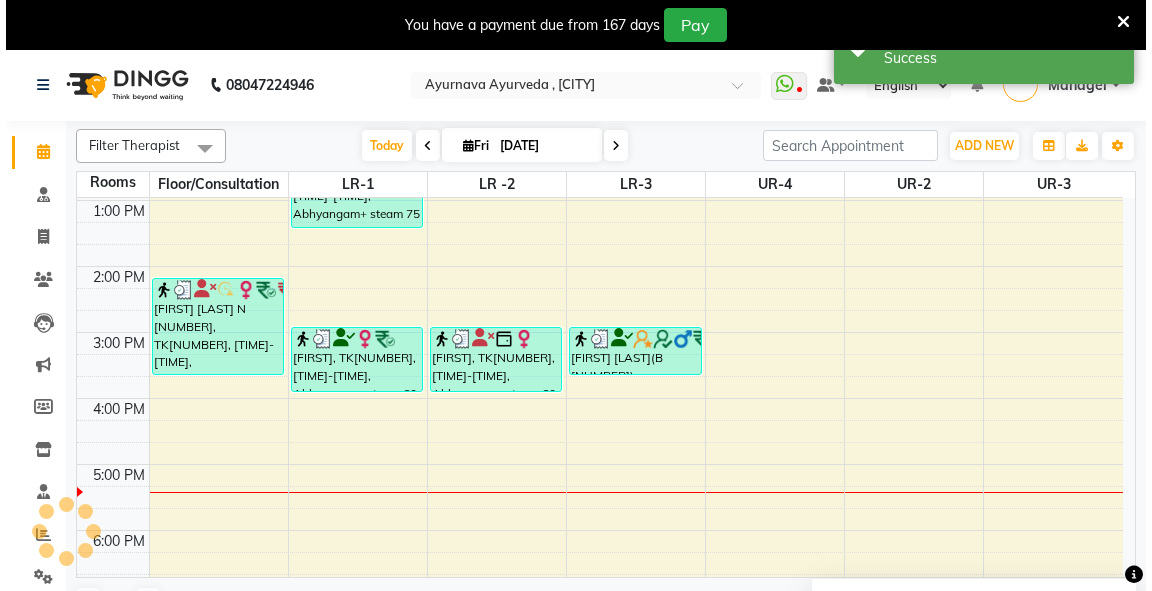 scroll, scrollTop: 0, scrollLeft: 0, axis: both 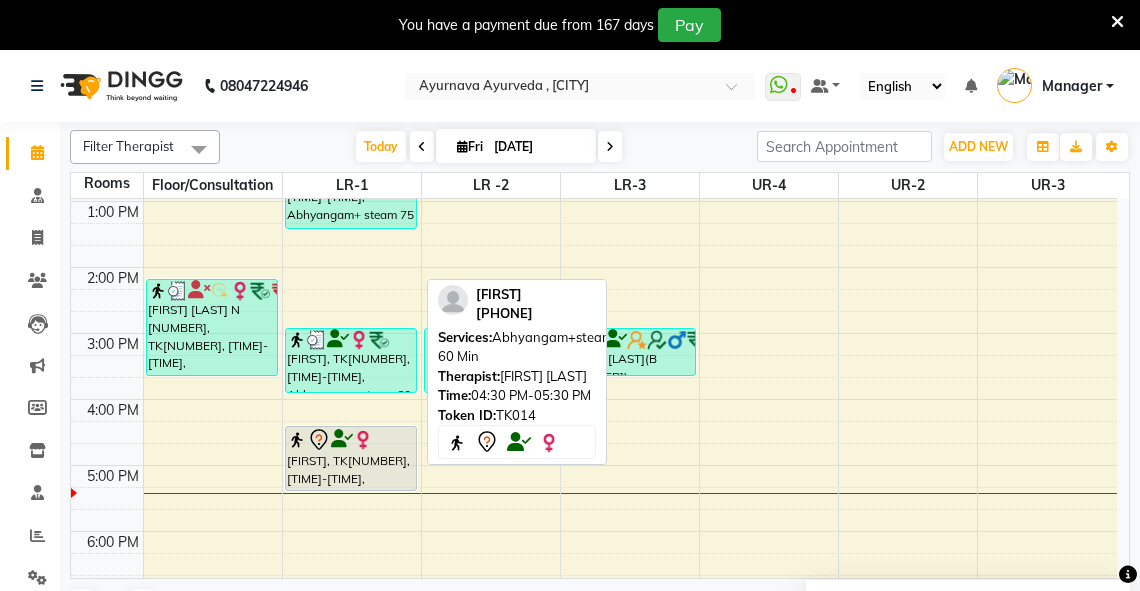click on "[FIRST], TK[NUMBER], [TIME]-[TIME], Abhyangam+steam 60 Min" at bounding box center (351, 458) 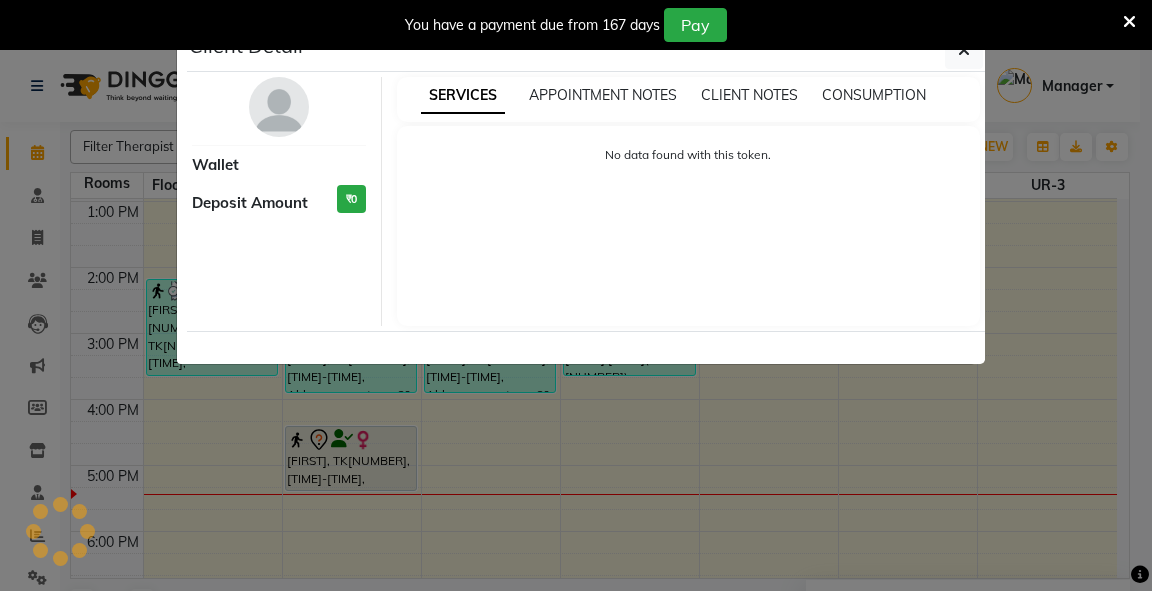 select on "7" 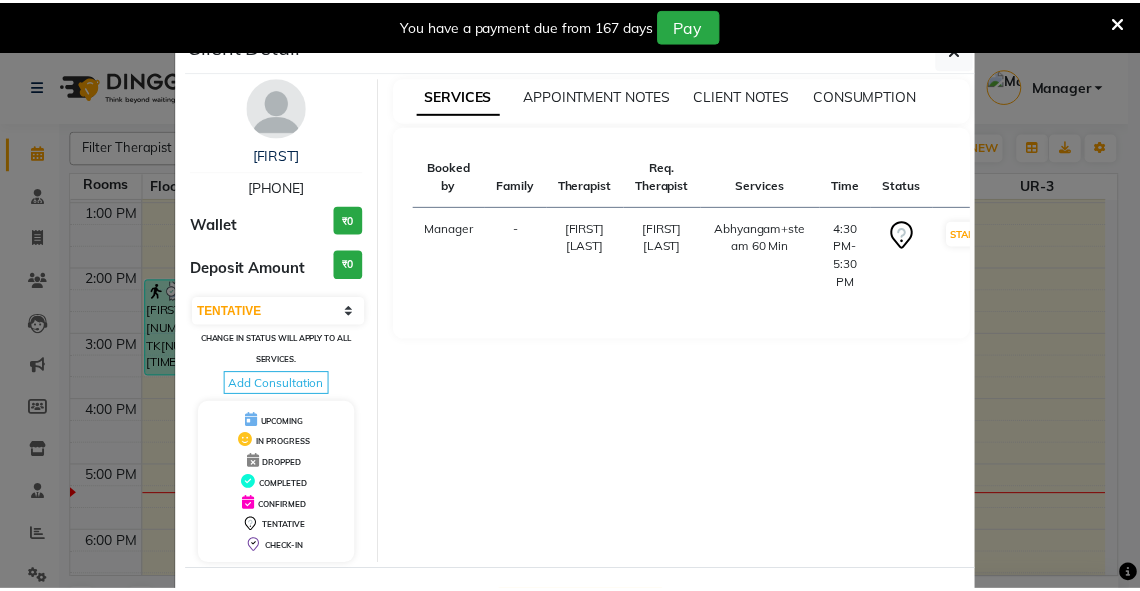 scroll, scrollTop: 78, scrollLeft: 0, axis: vertical 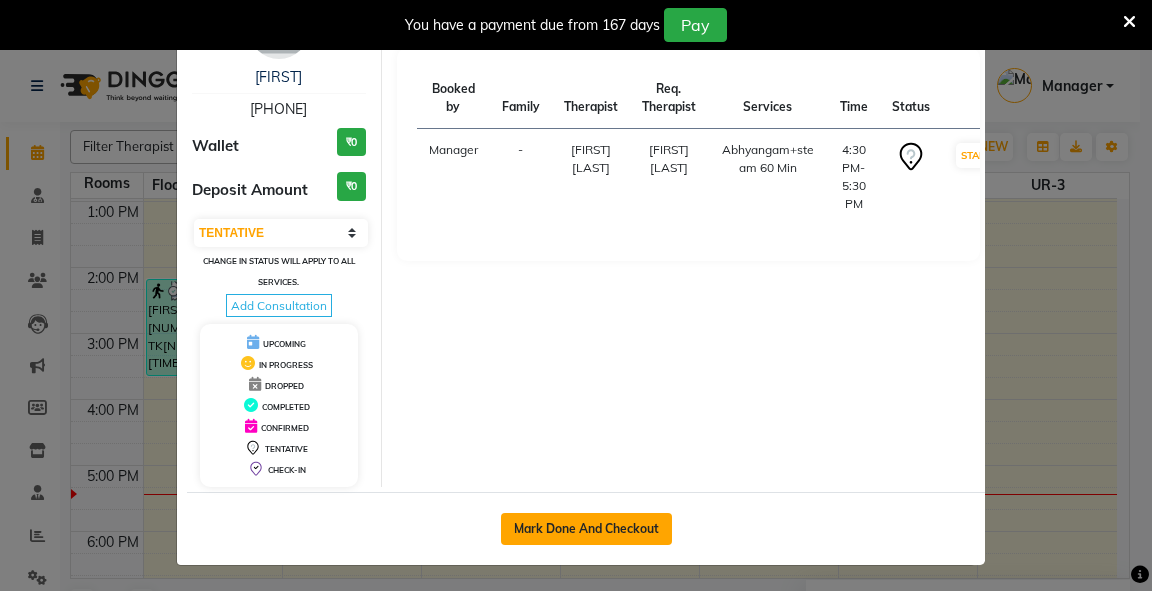 click on "Mark Done And Checkout" 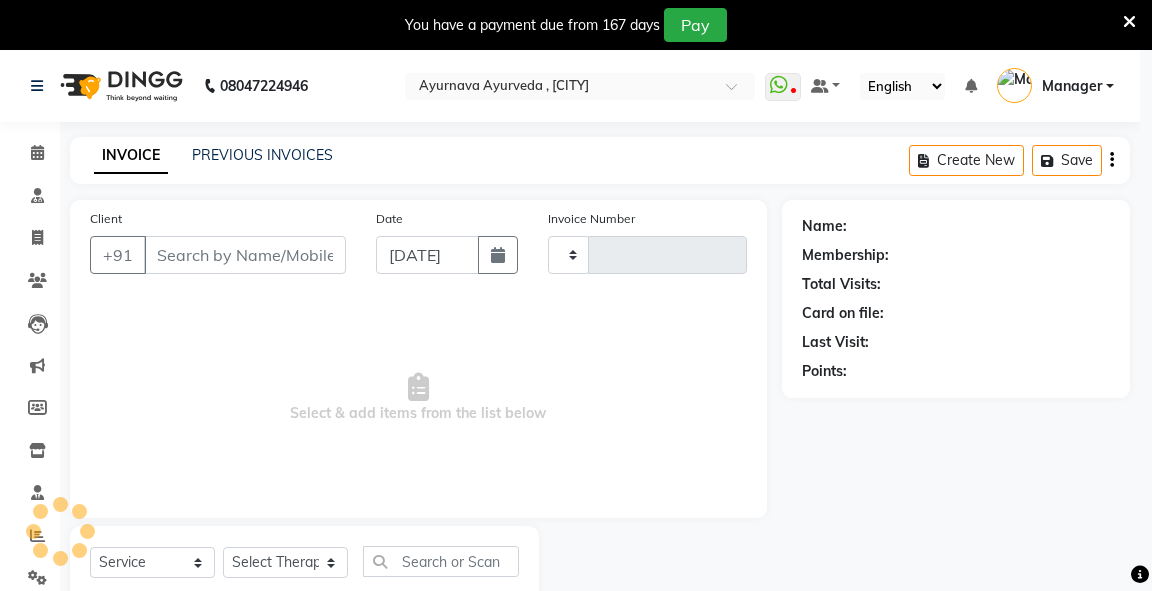 type on "2260" 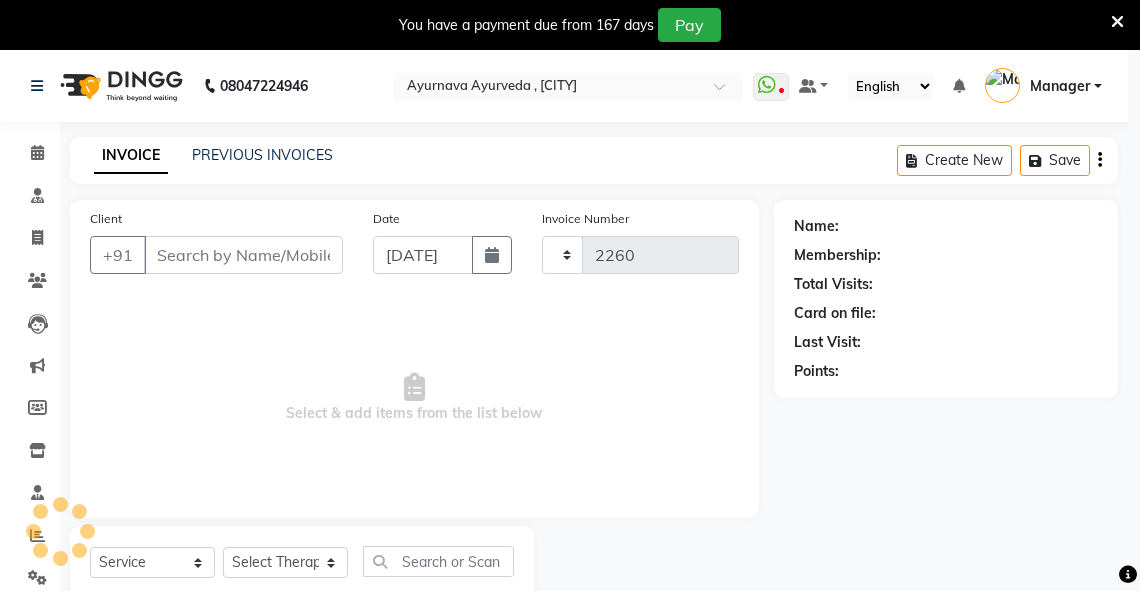 select on "5571" 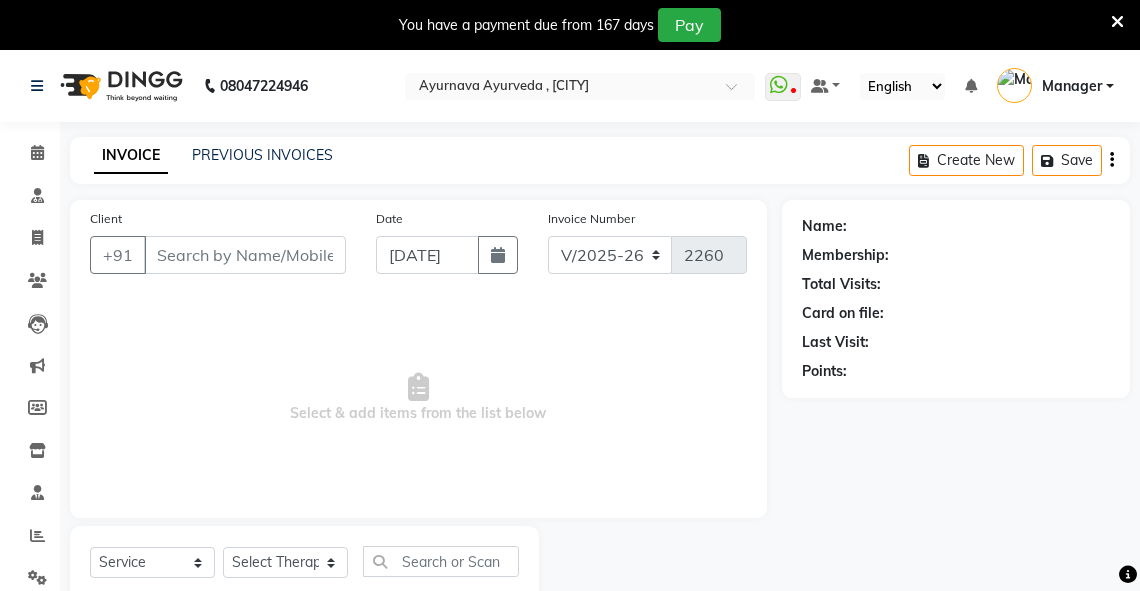 type on "[PHONE]" 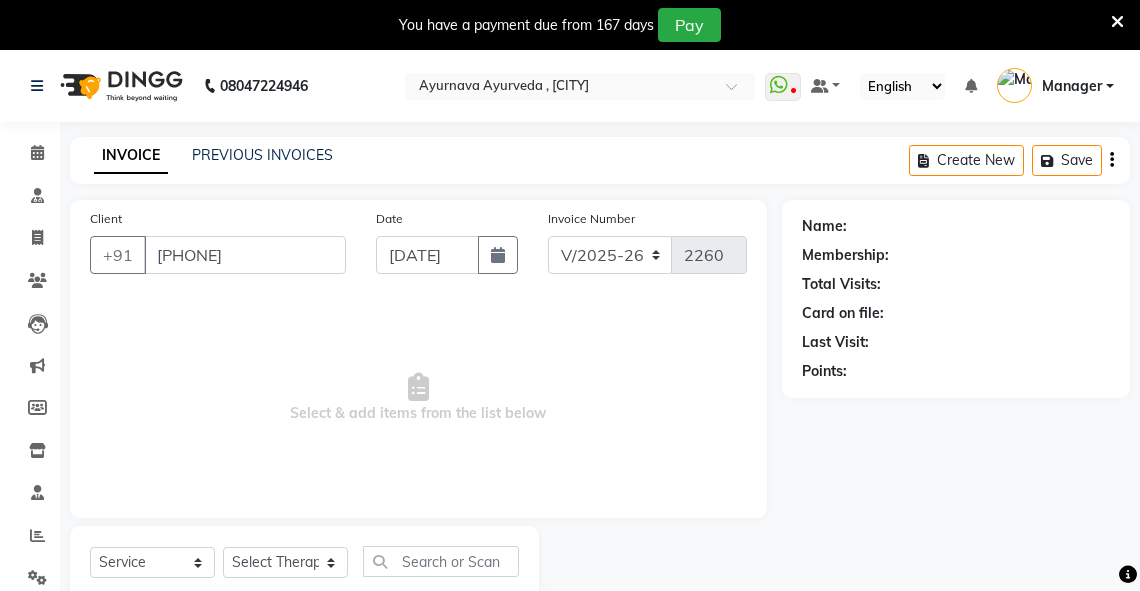select on "79242" 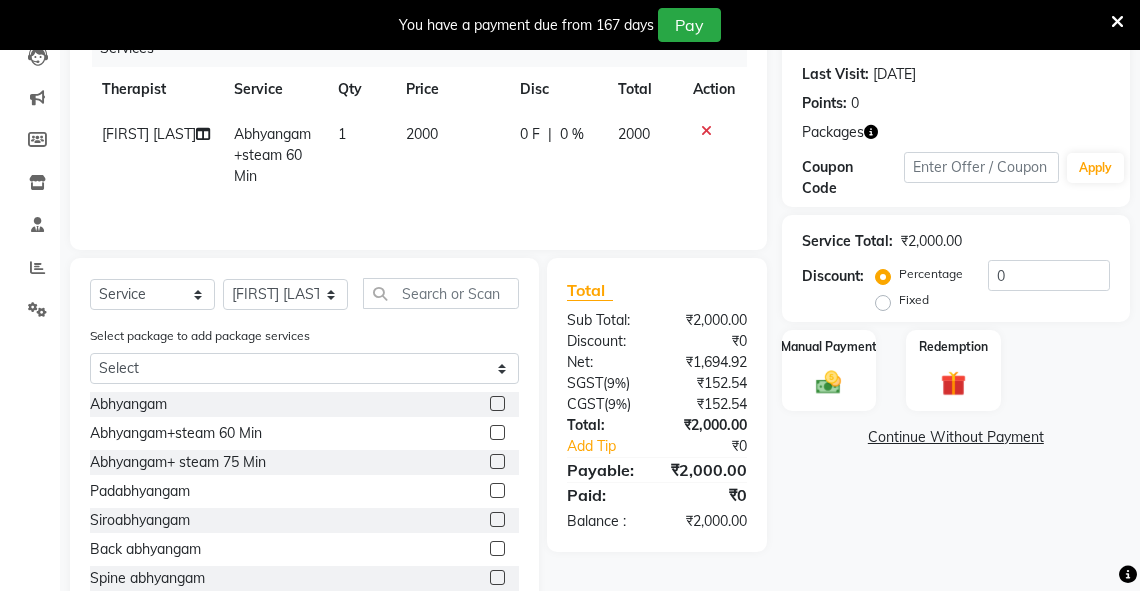 scroll, scrollTop: 277, scrollLeft: 0, axis: vertical 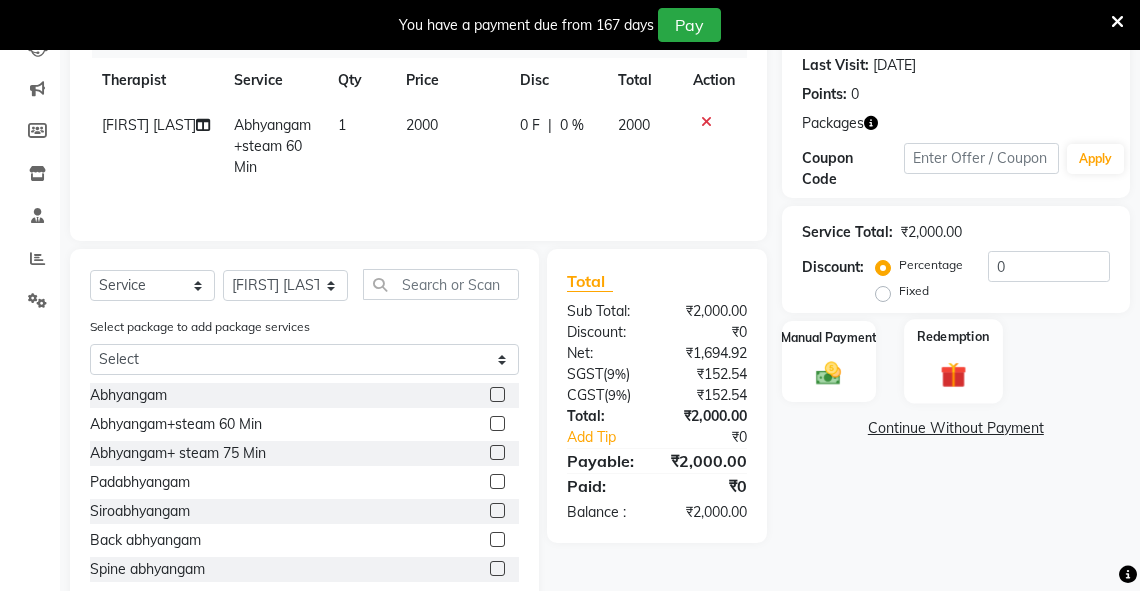 click 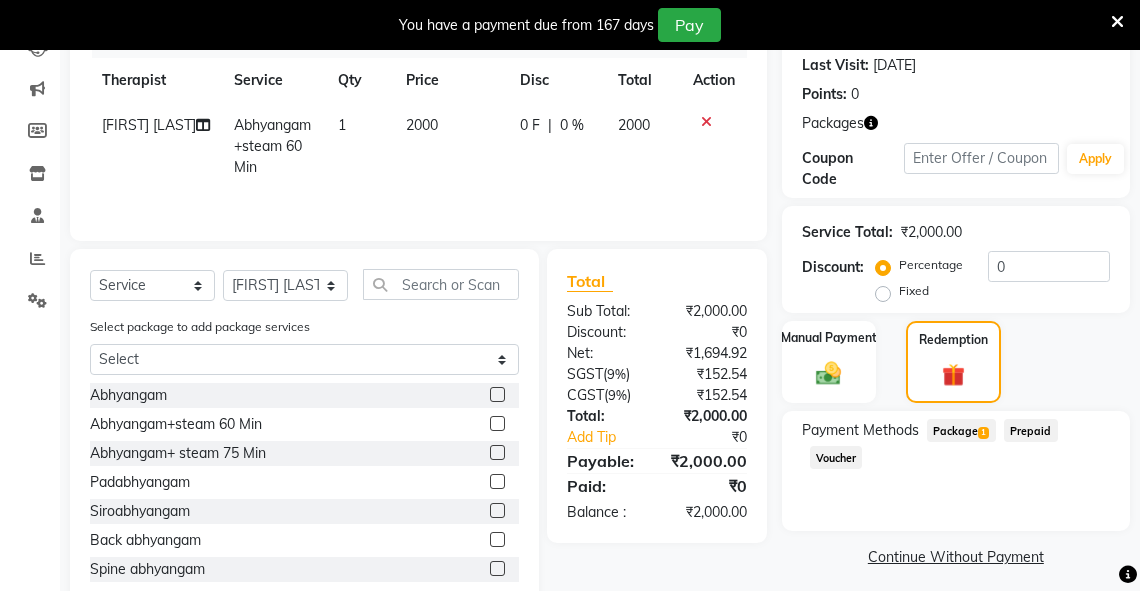 drag, startPoint x: 968, startPoint y: 430, endPoint x: 1080, endPoint y: 422, distance: 112.28535 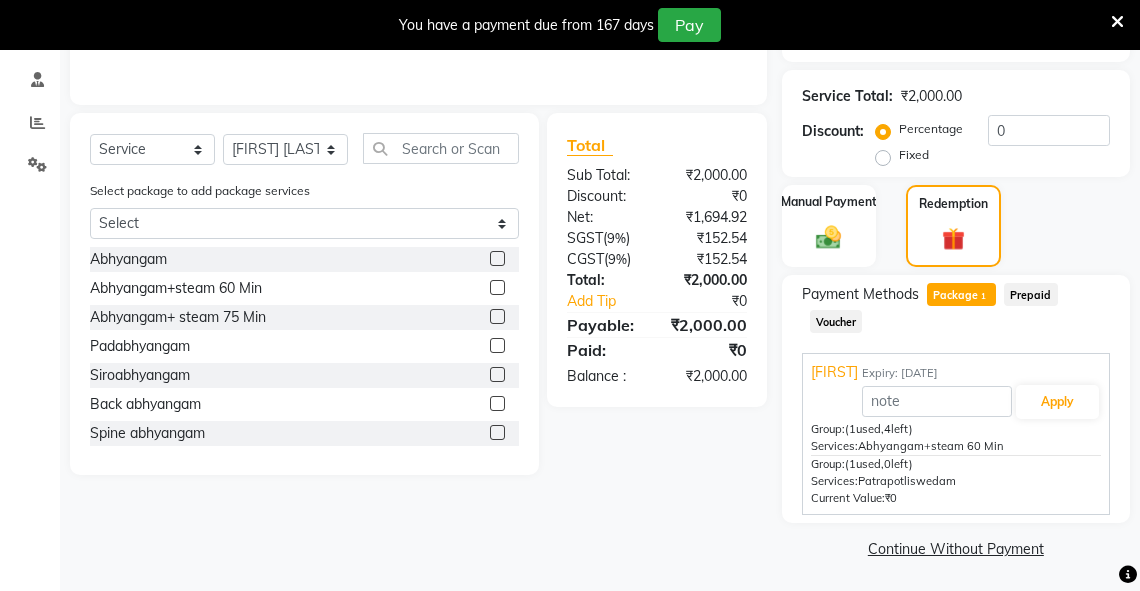 scroll, scrollTop: 416, scrollLeft: 0, axis: vertical 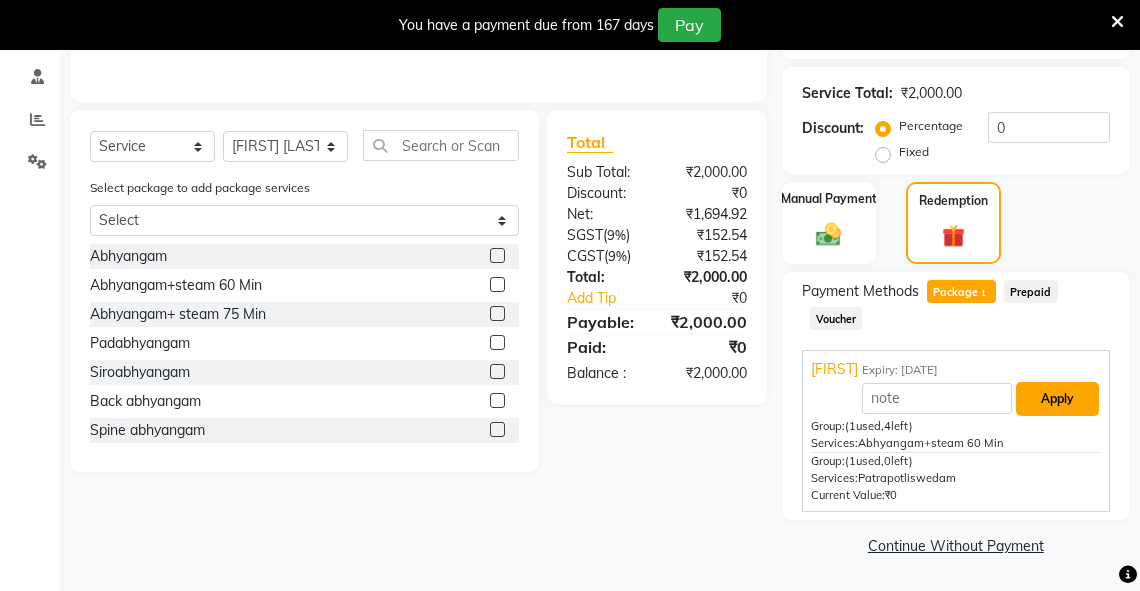 click on "Apply" at bounding box center (1057, 399) 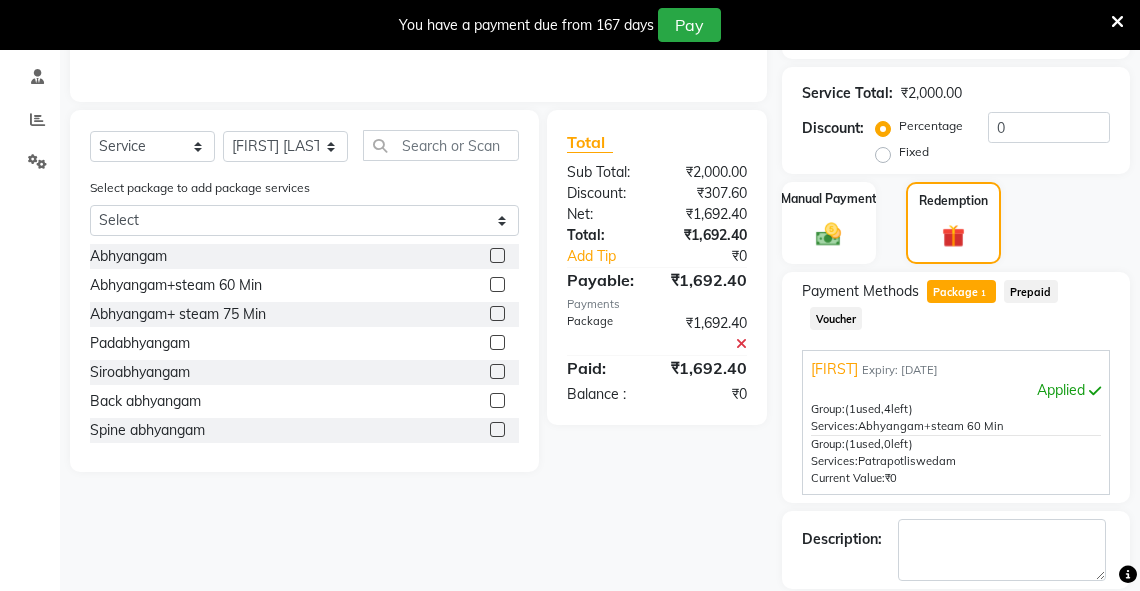 scroll, scrollTop: 511, scrollLeft: 0, axis: vertical 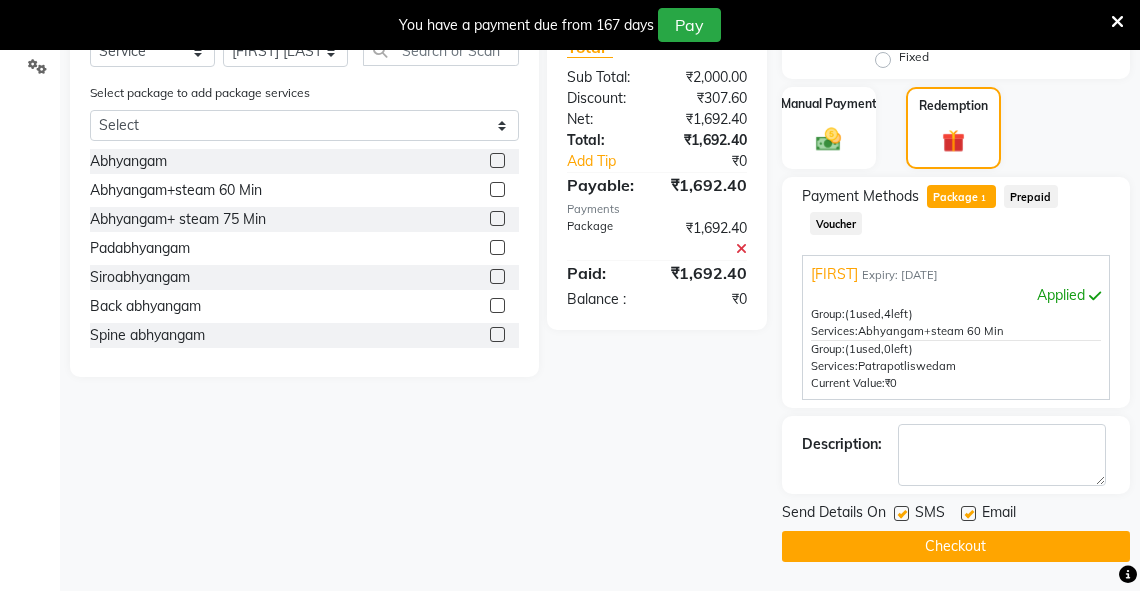 click on "Checkout" 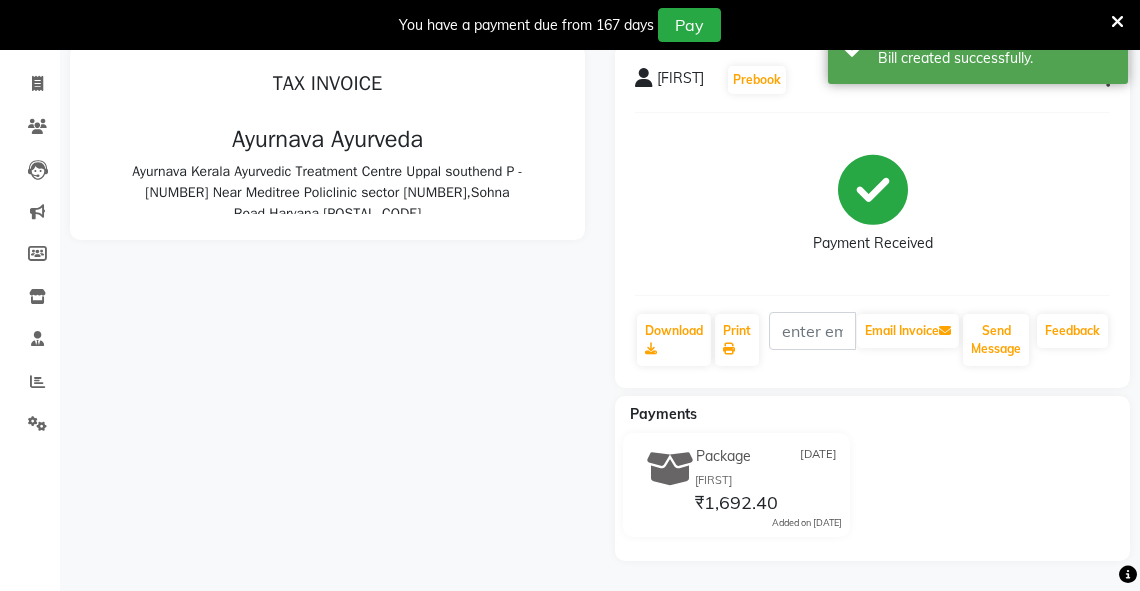 scroll, scrollTop: 0, scrollLeft: 0, axis: both 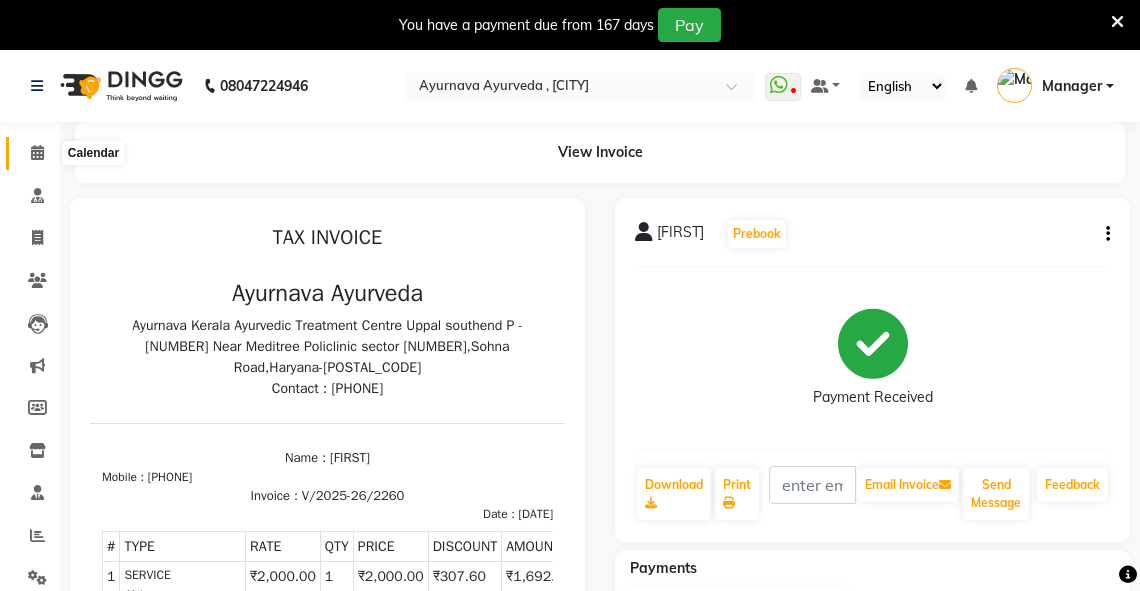 click 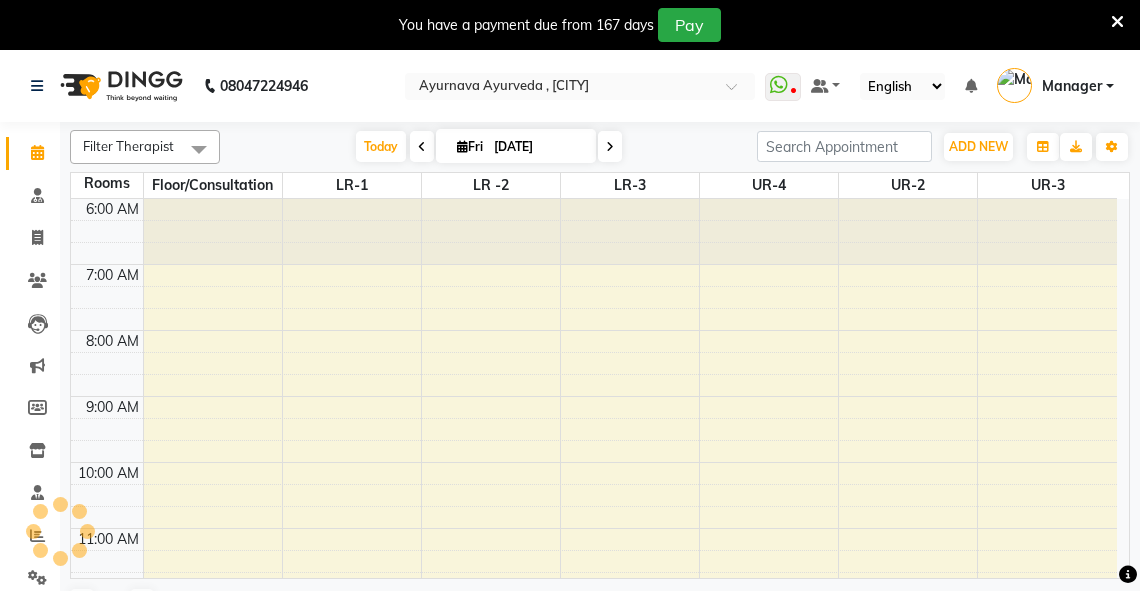 scroll, scrollTop: 561, scrollLeft: 0, axis: vertical 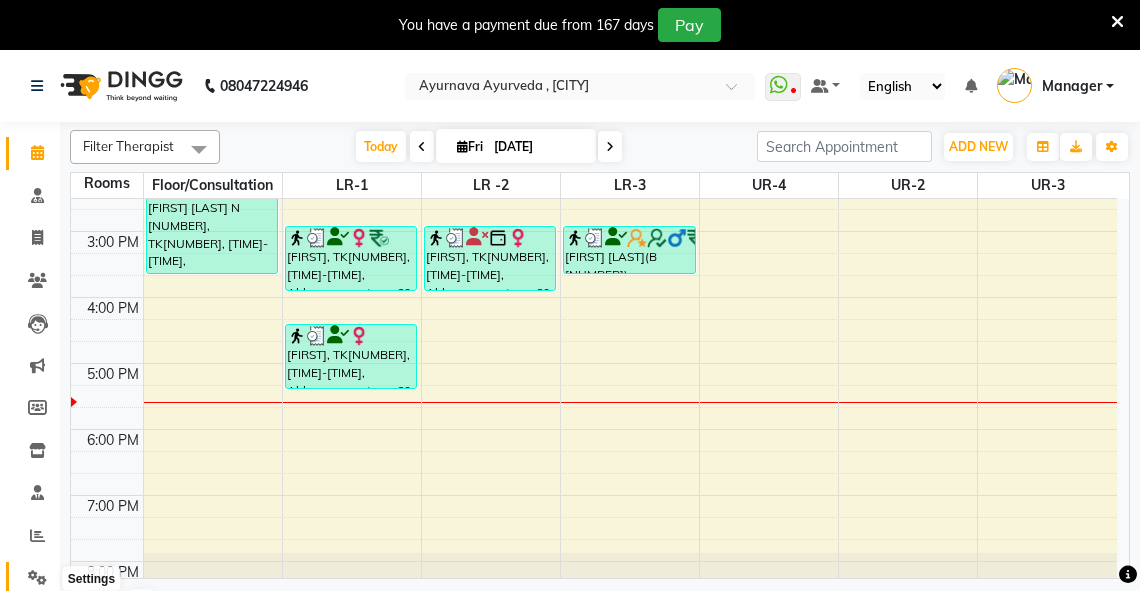 click 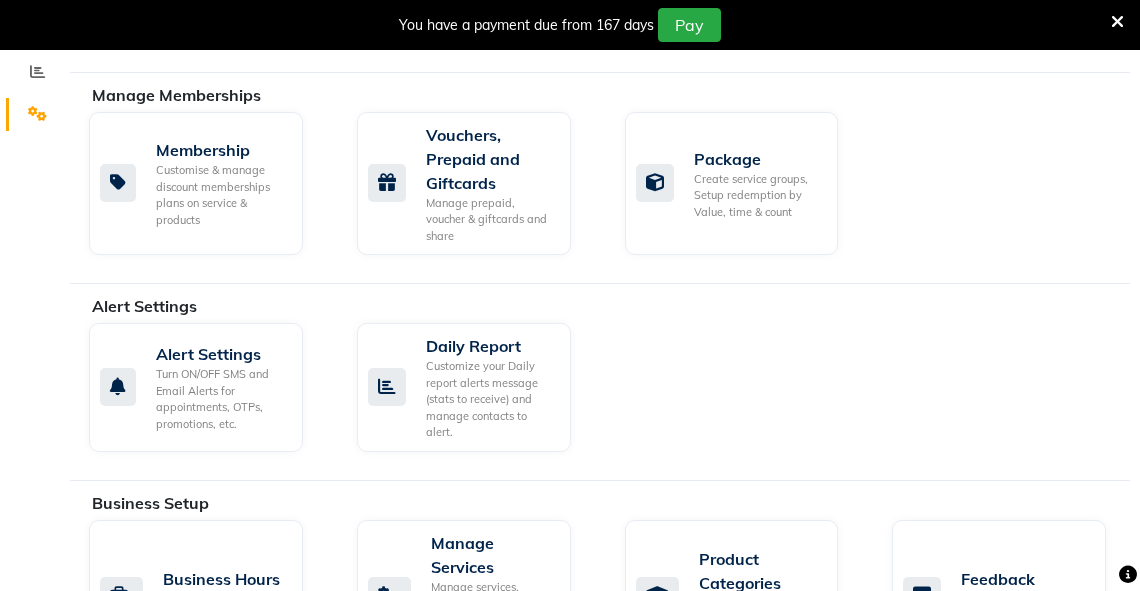 scroll, scrollTop: 480, scrollLeft: 0, axis: vertical 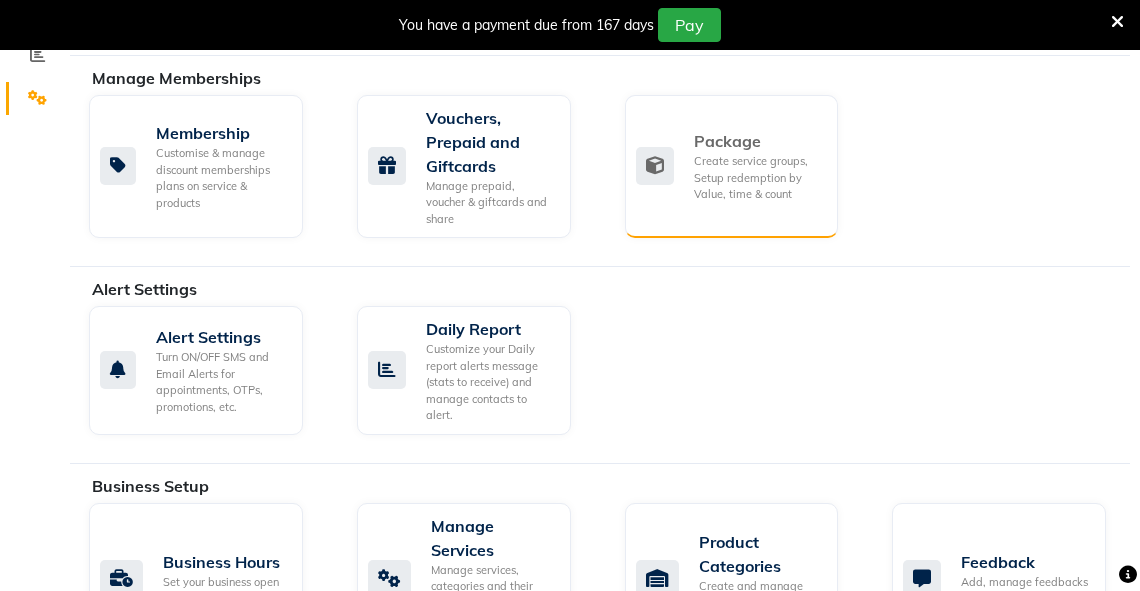 click on "Create service groups, Setup redemption by Value, time & count" 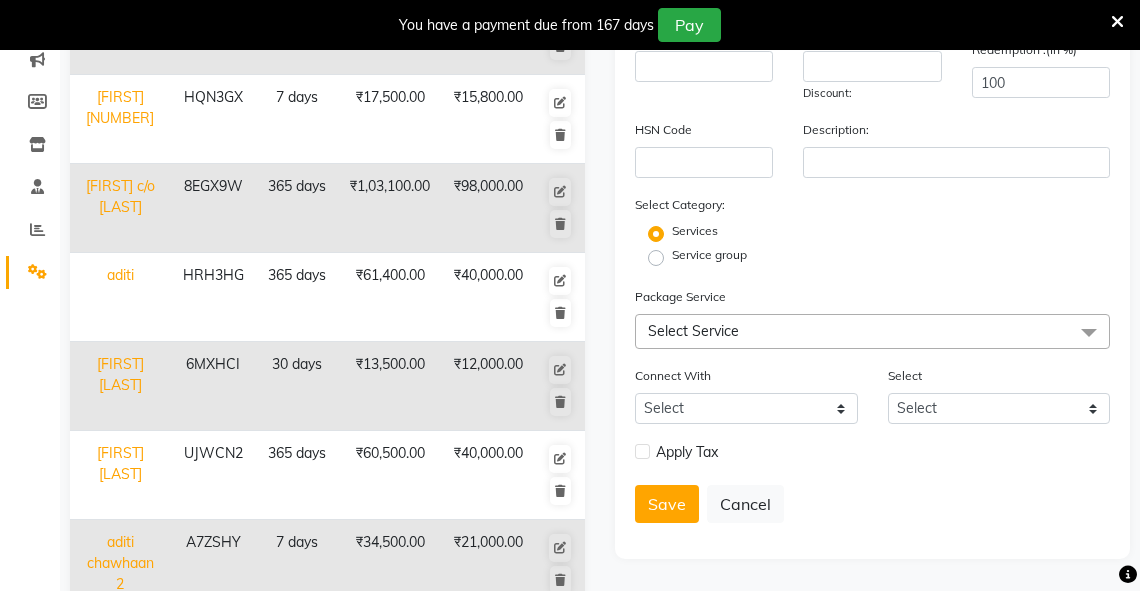 scroll, scrollTop: 480, scrollLeft: 0, axis: vertical 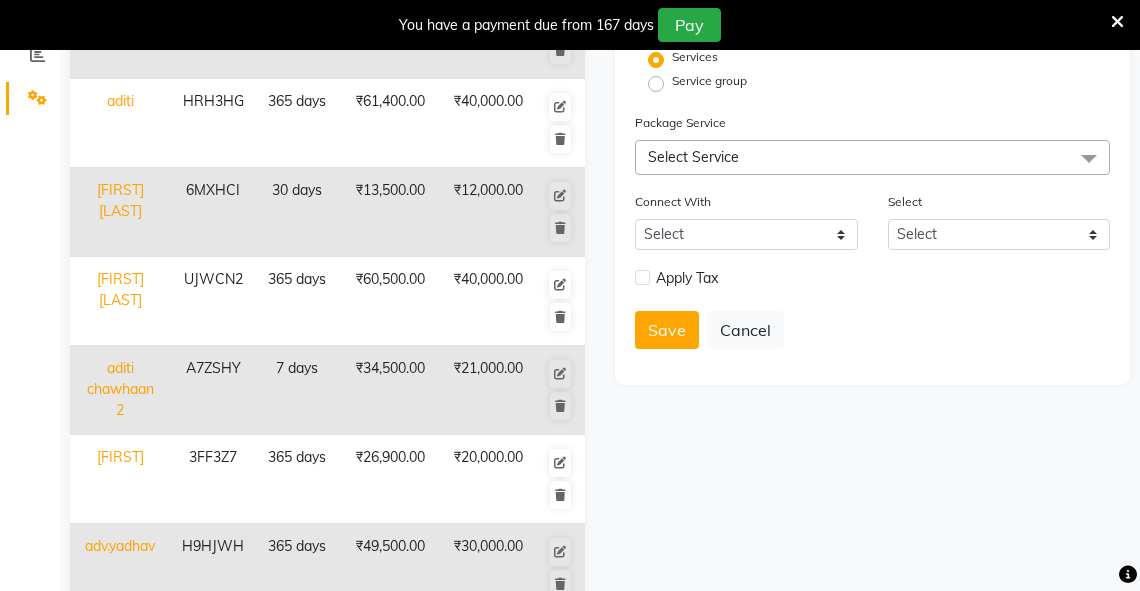 click on "Select Service" 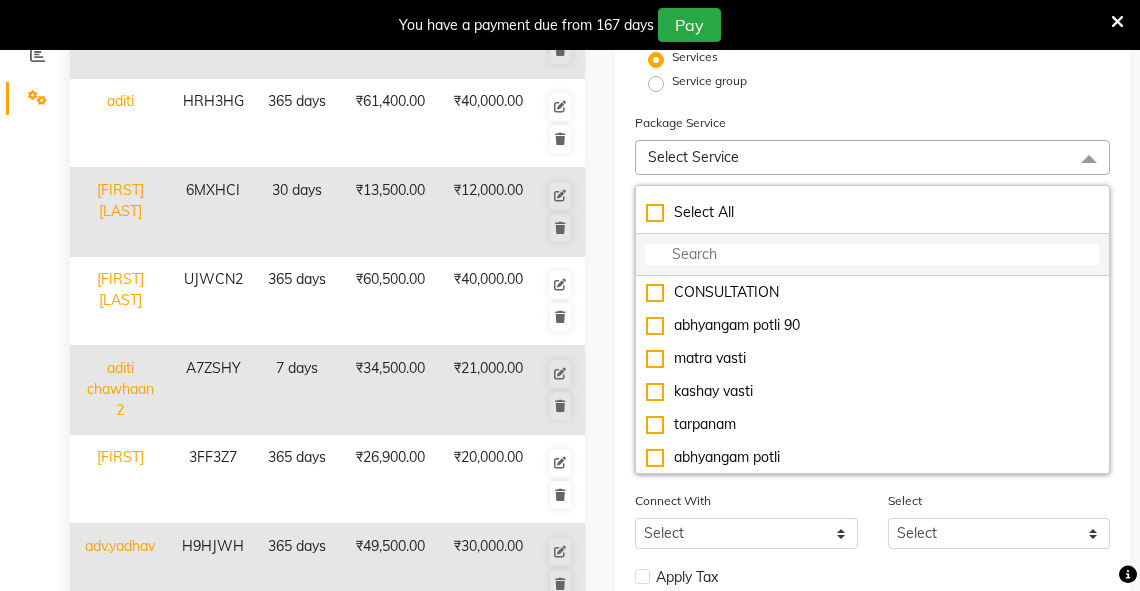 click 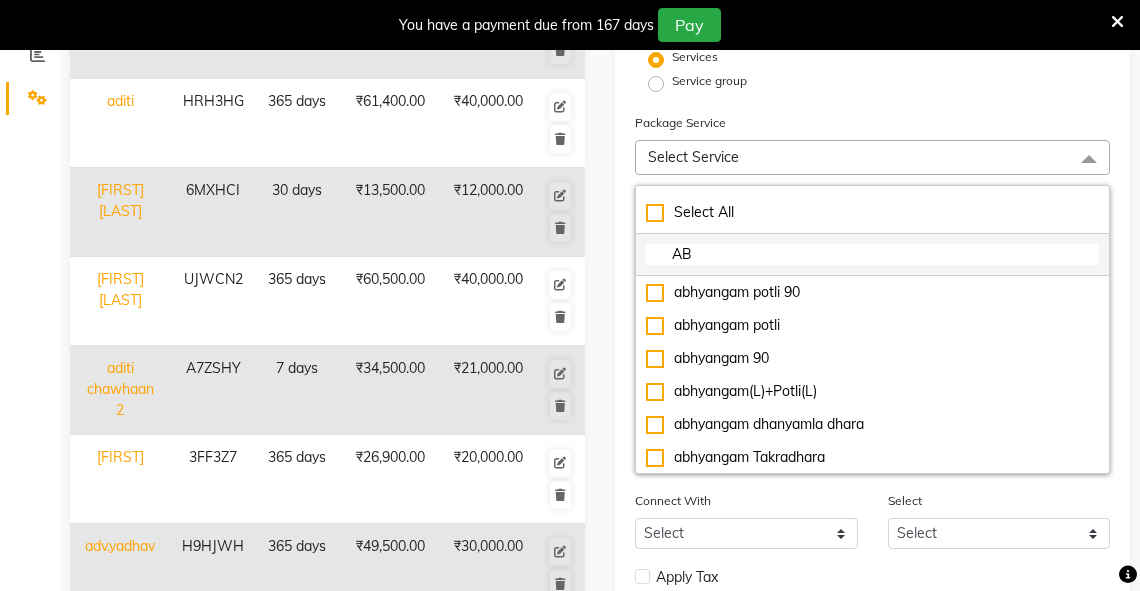 type on "A" 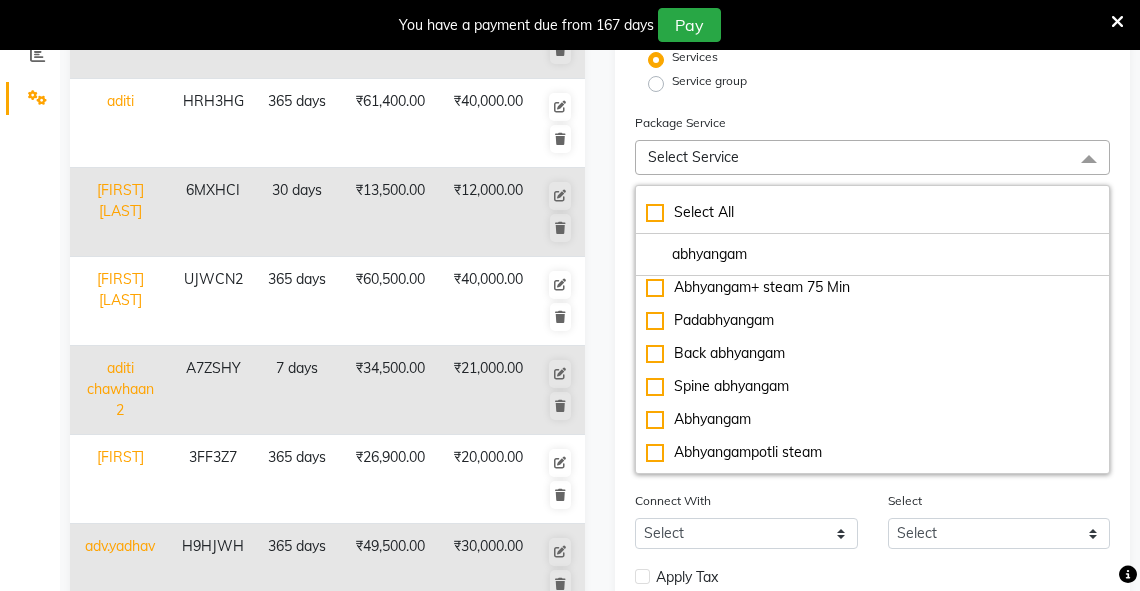 scroll, scrollTop: 320, scrollLeft: 0, axis: vertical 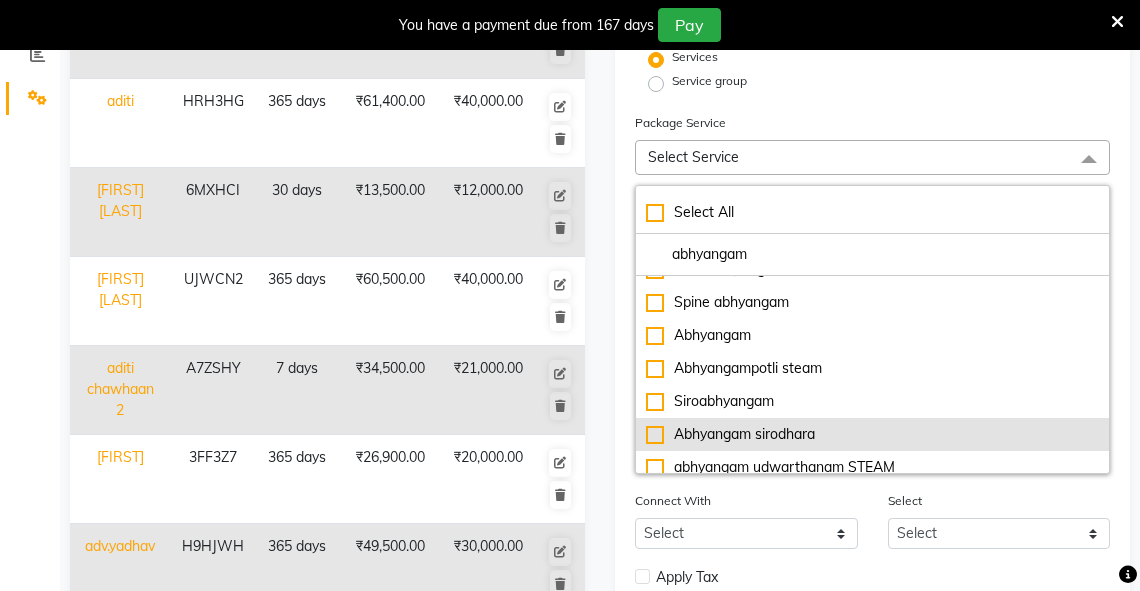 type on "abhyangam" 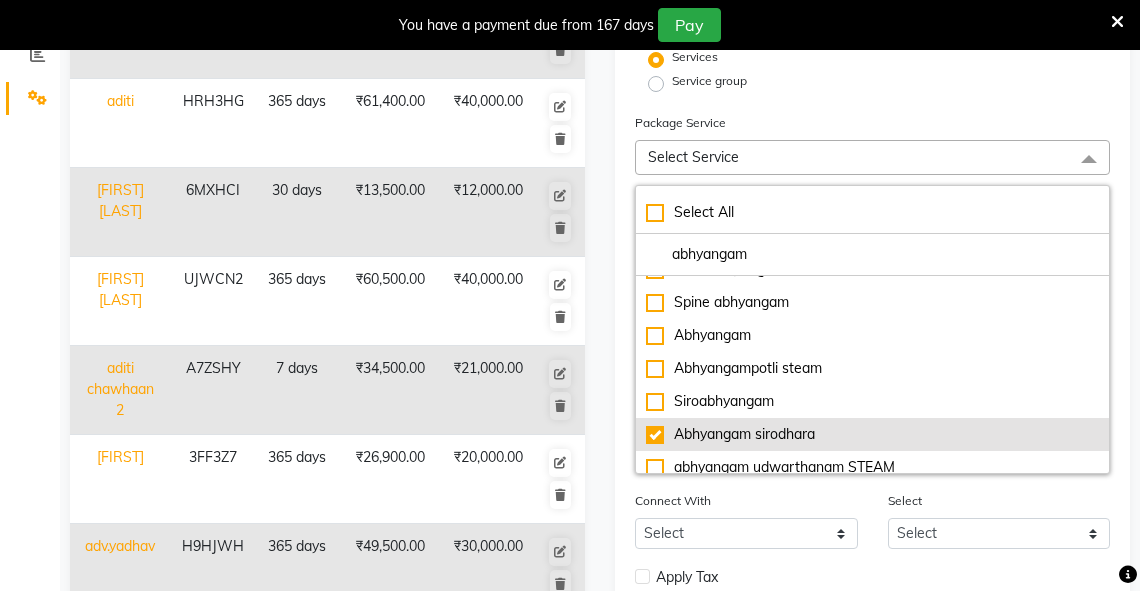 type on "4500" 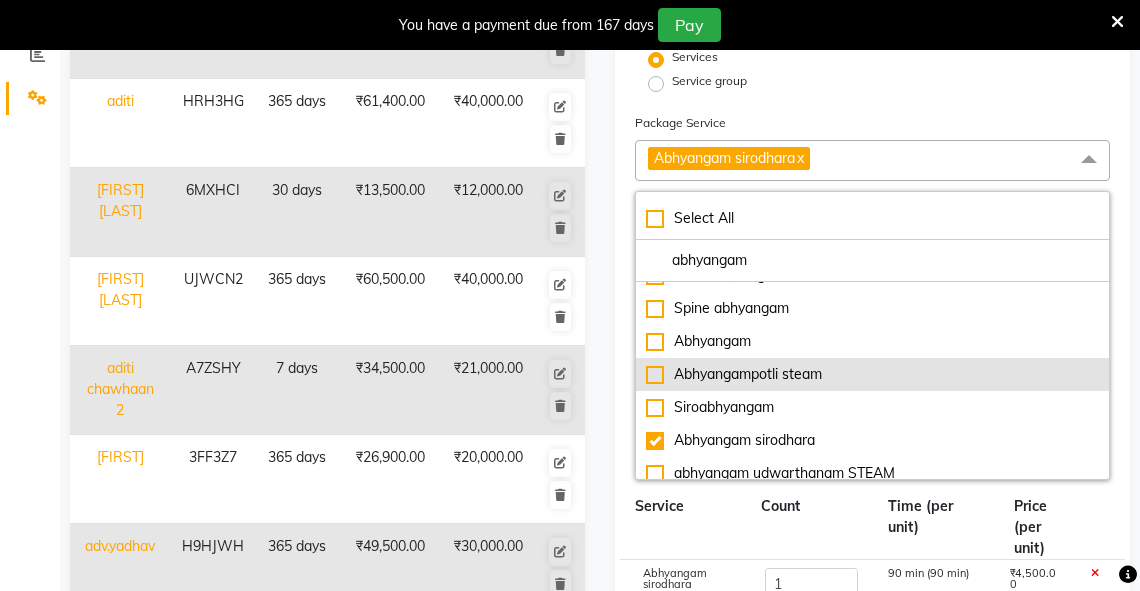click on "Abhyangampotli steam" 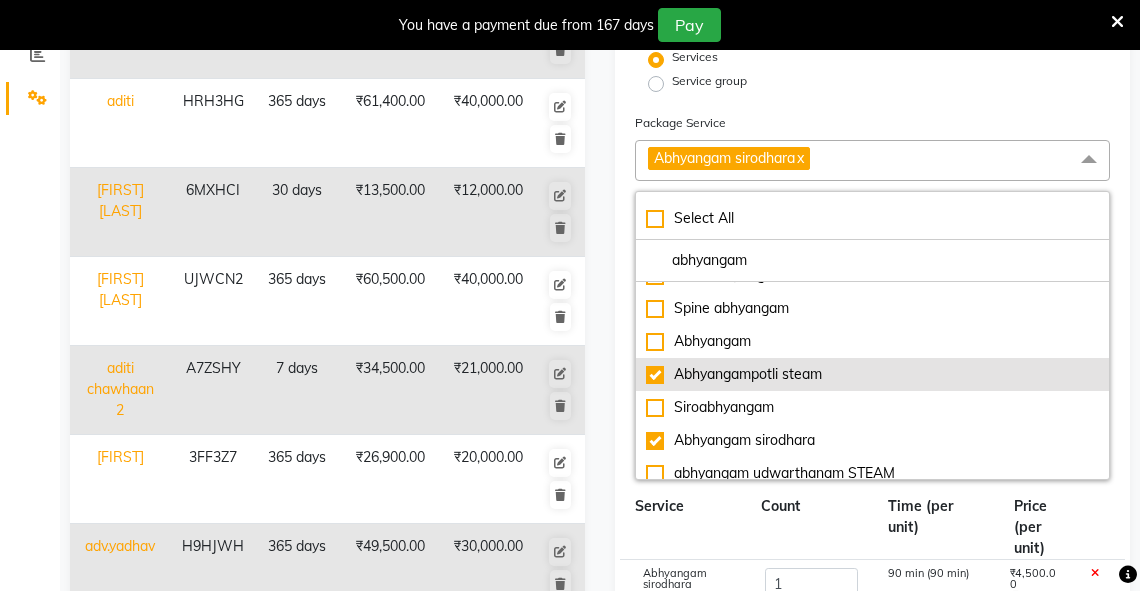 type on "8000" 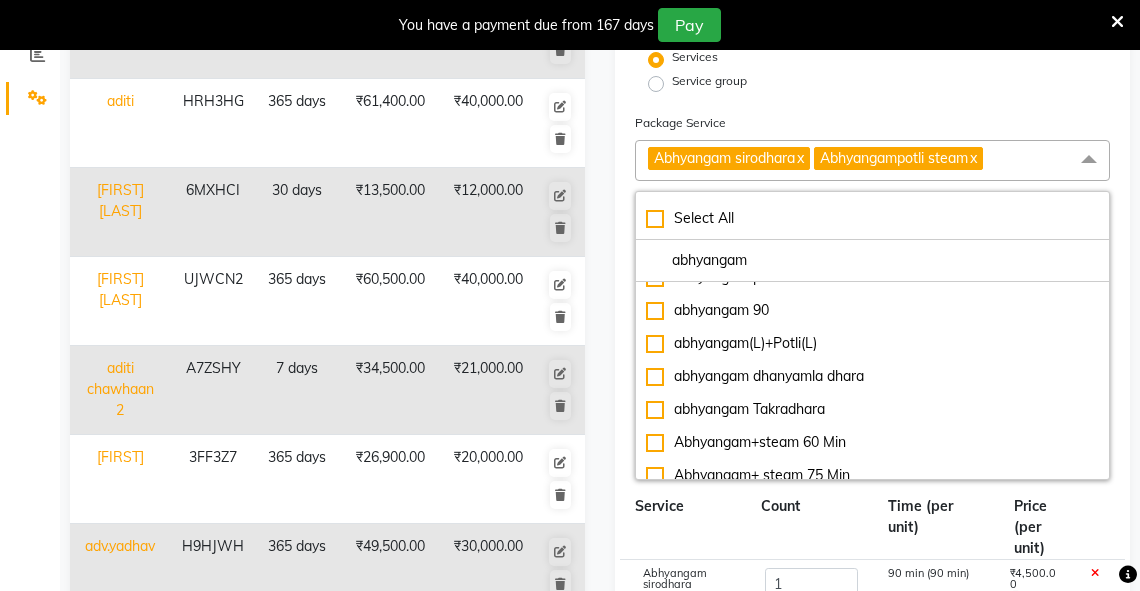 scroll, scrollTop: 134, scrollLeft: 0, axis: vertical 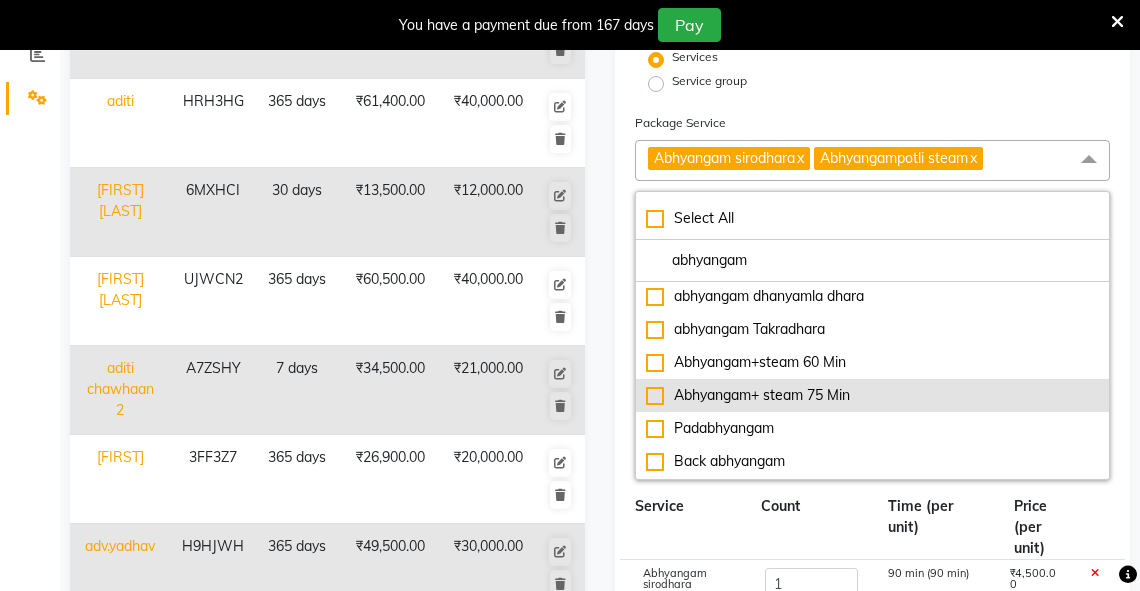 click on "Abhyangam+ steam 75 Min" 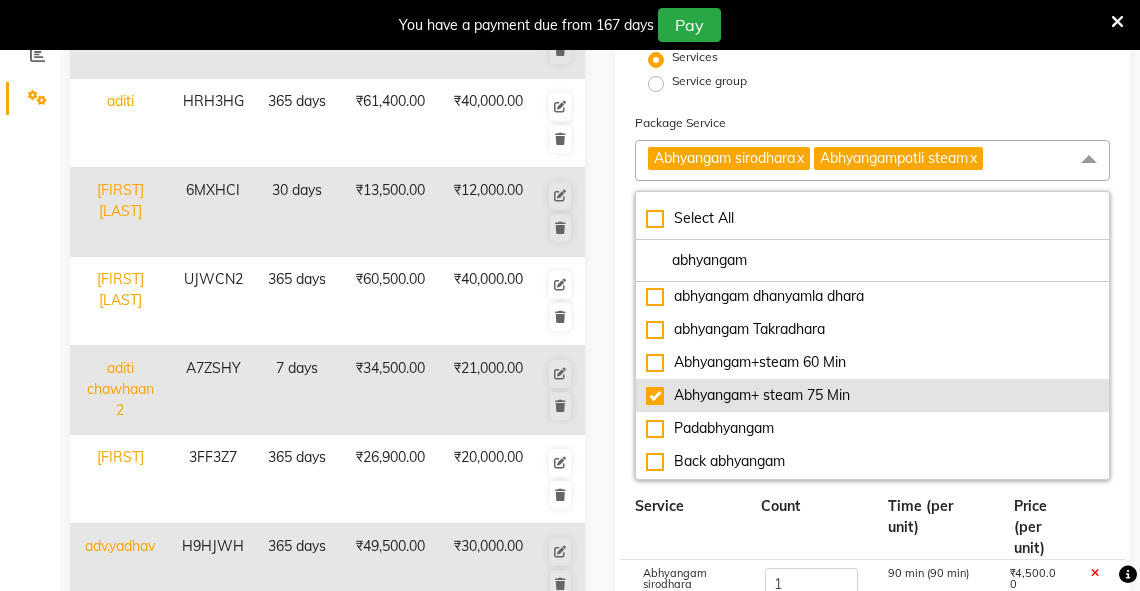 type on "10500" 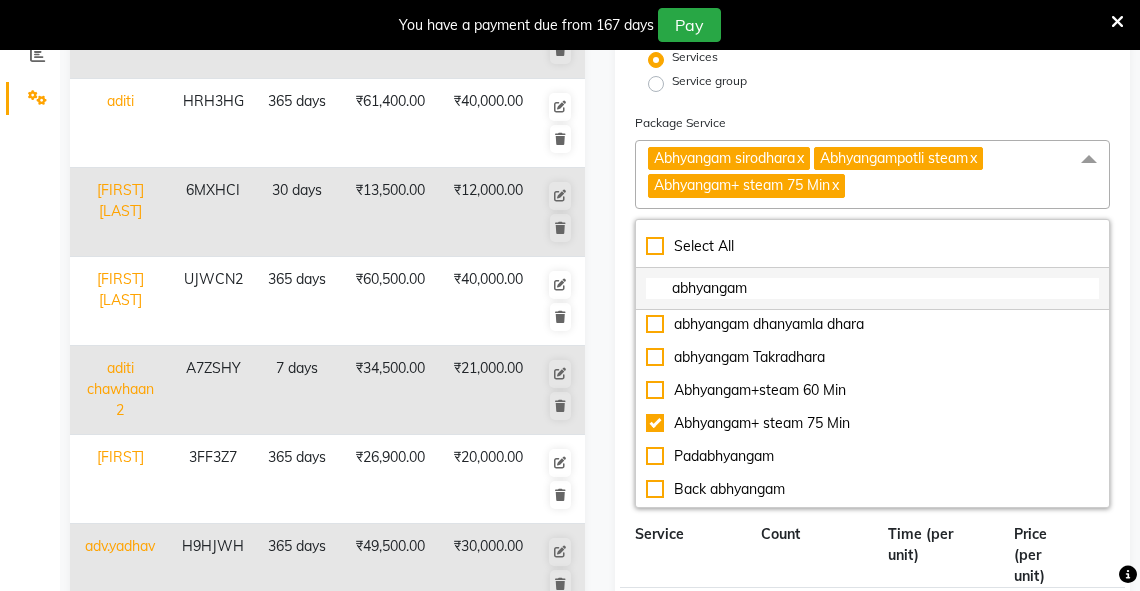 click on "abhyangam" 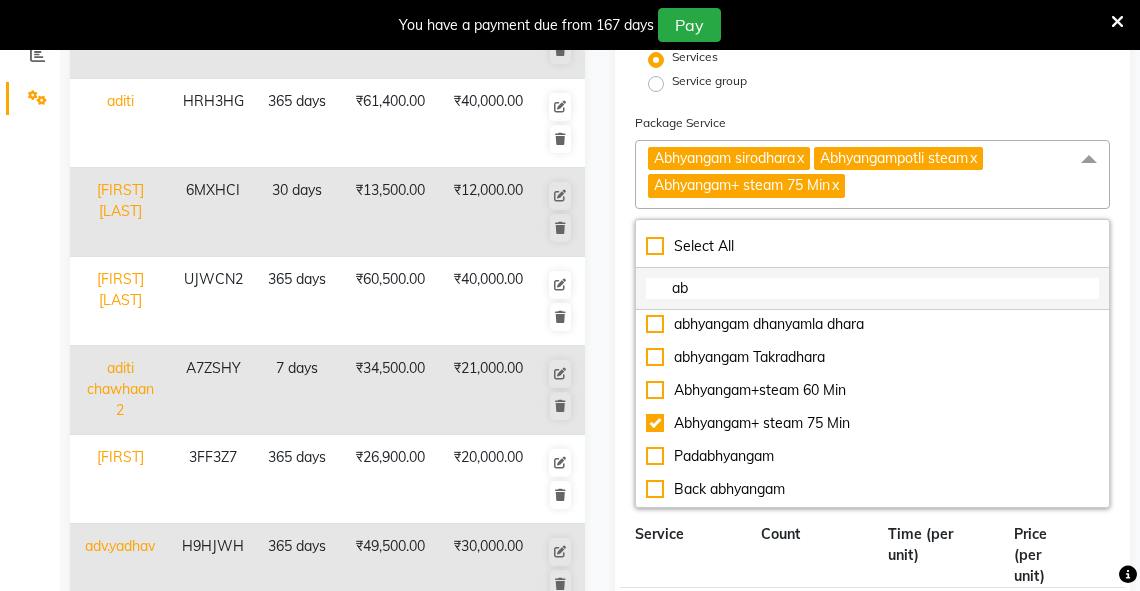 type on "a" 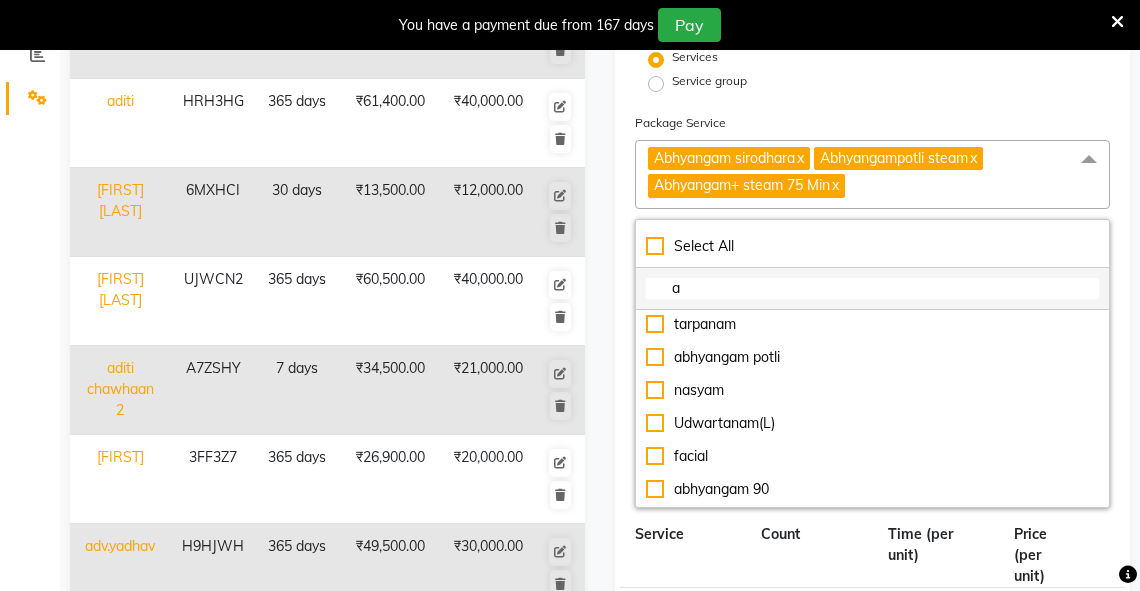 scroll, scrollTop: 431, scrollLeft: 0, axis: vertical 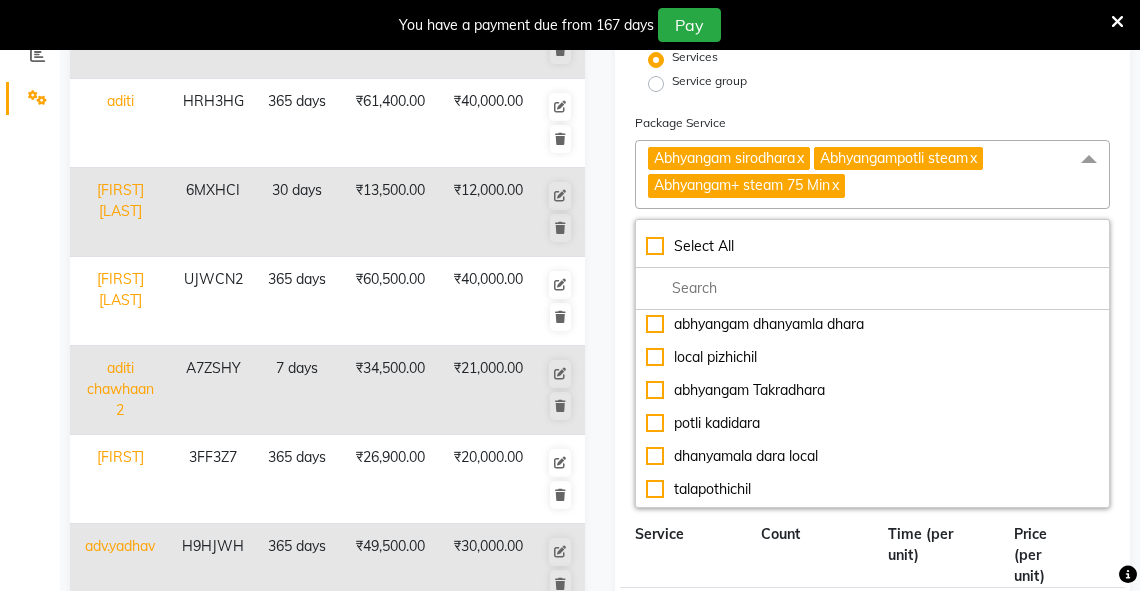 type 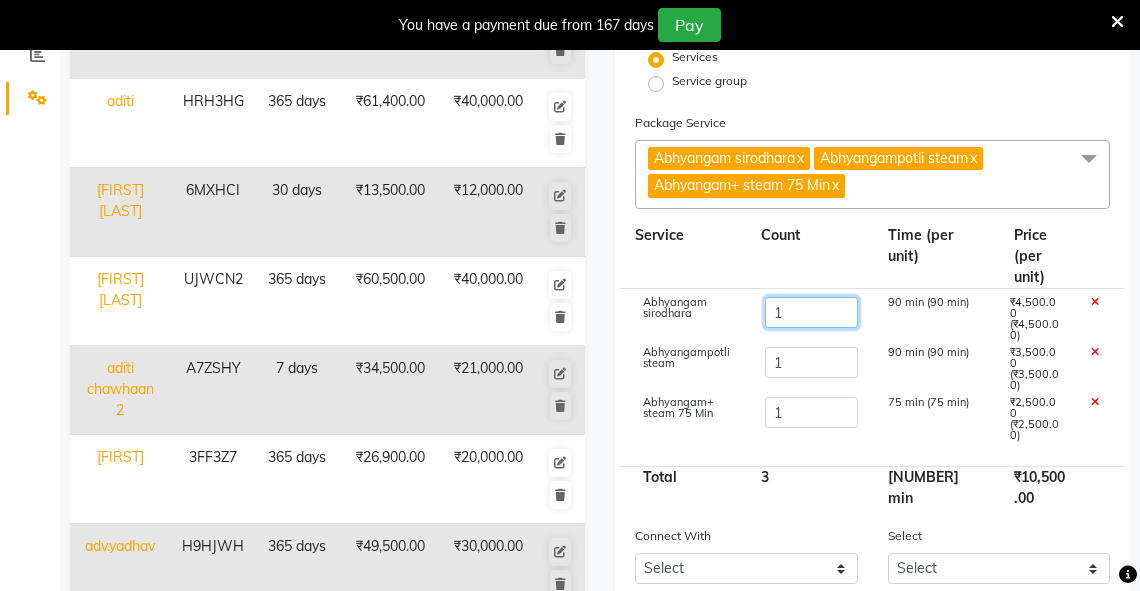 click on "1" 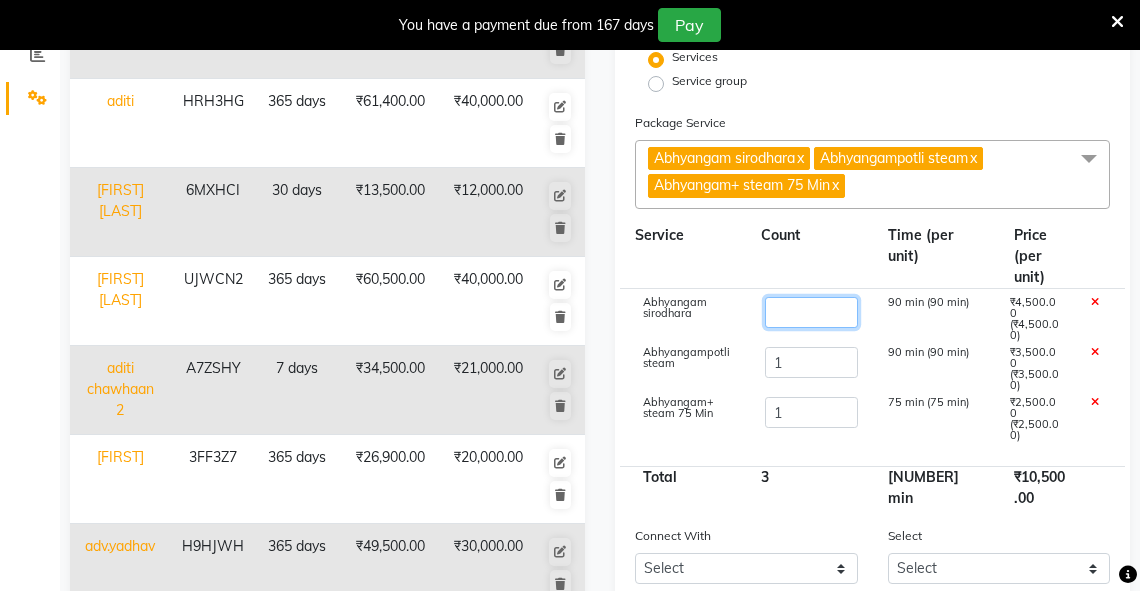 type on "3" 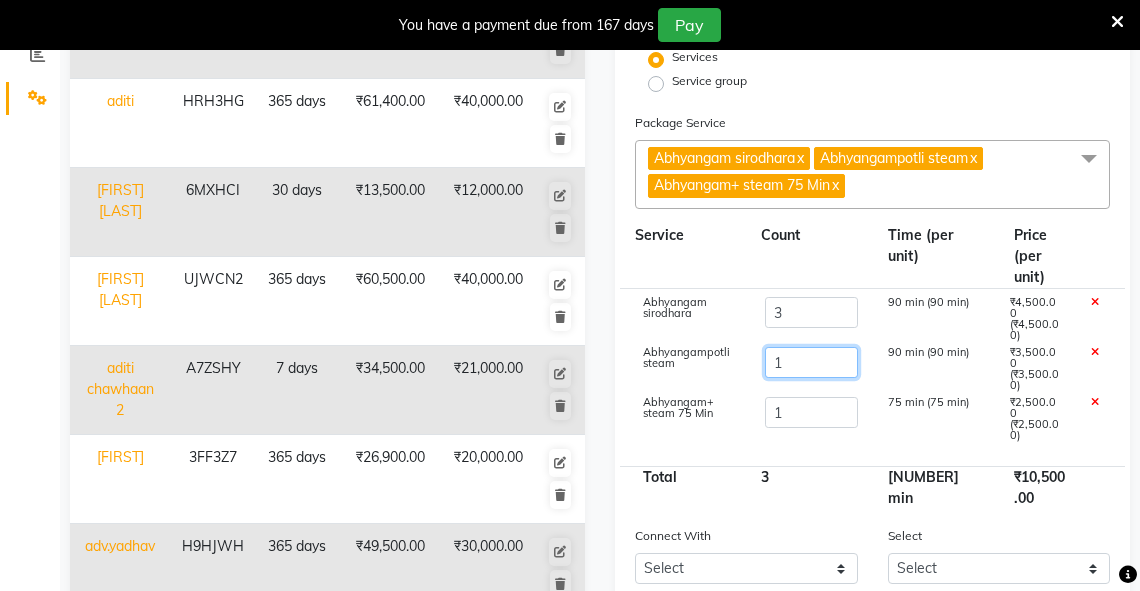 type on "19500" 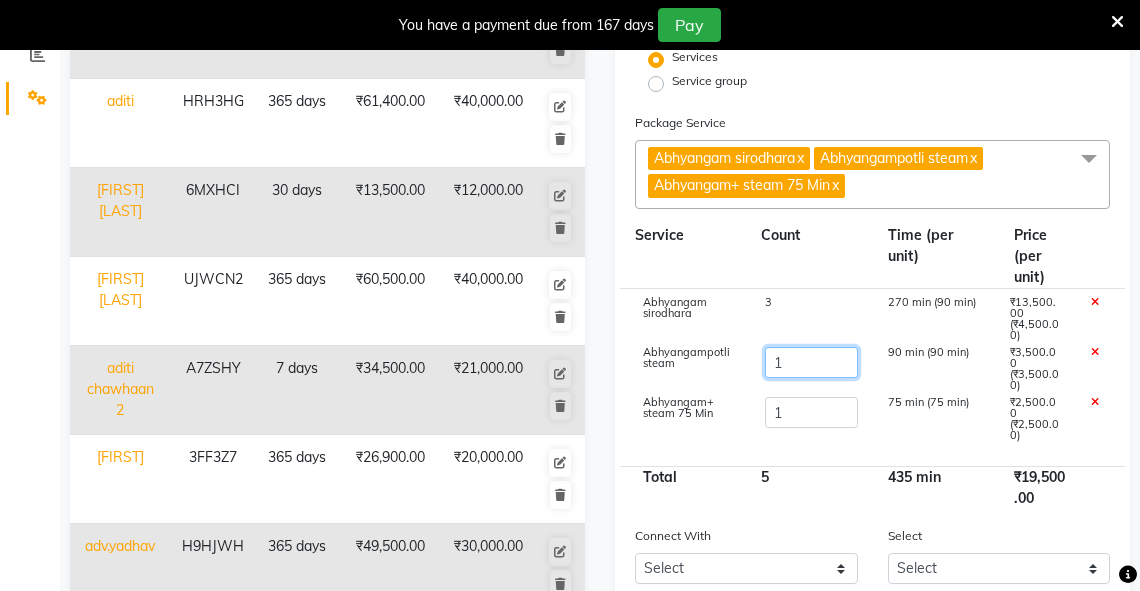 type 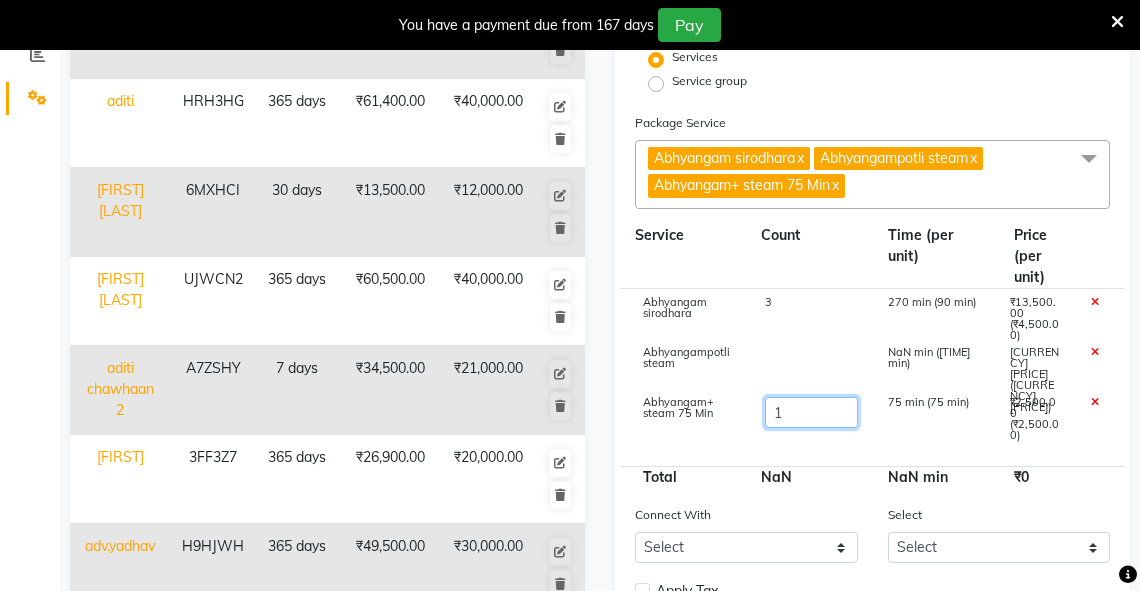 click on "1" 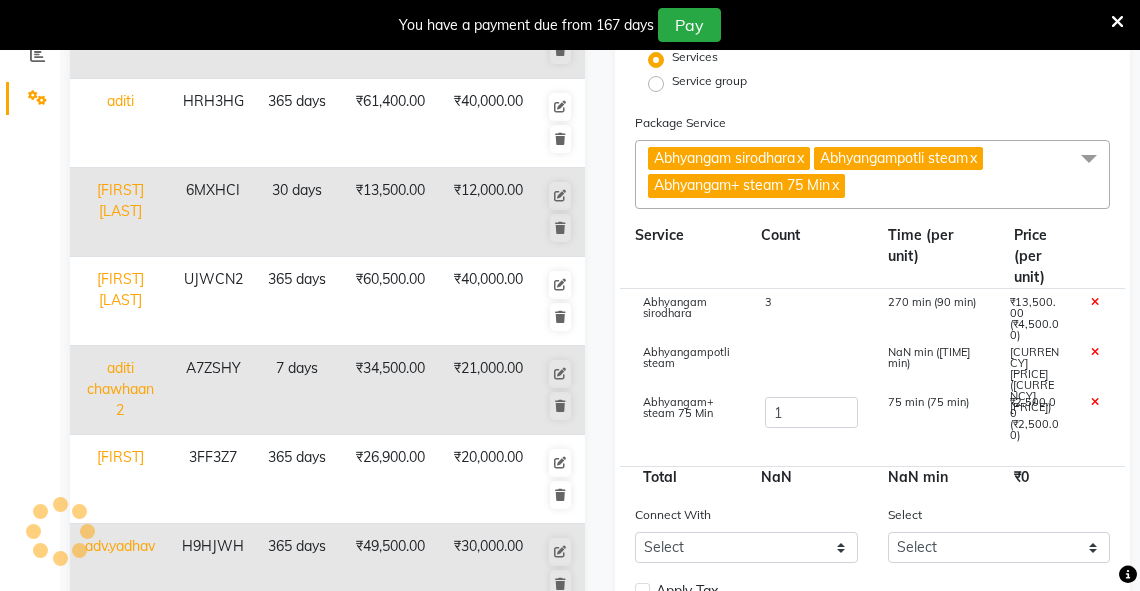 click 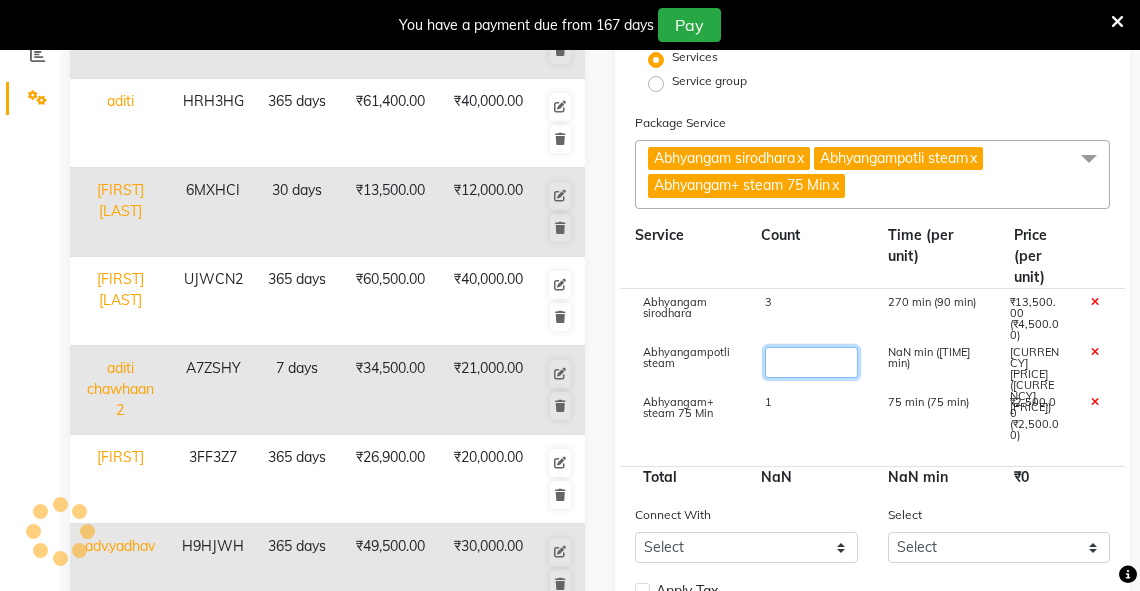 click 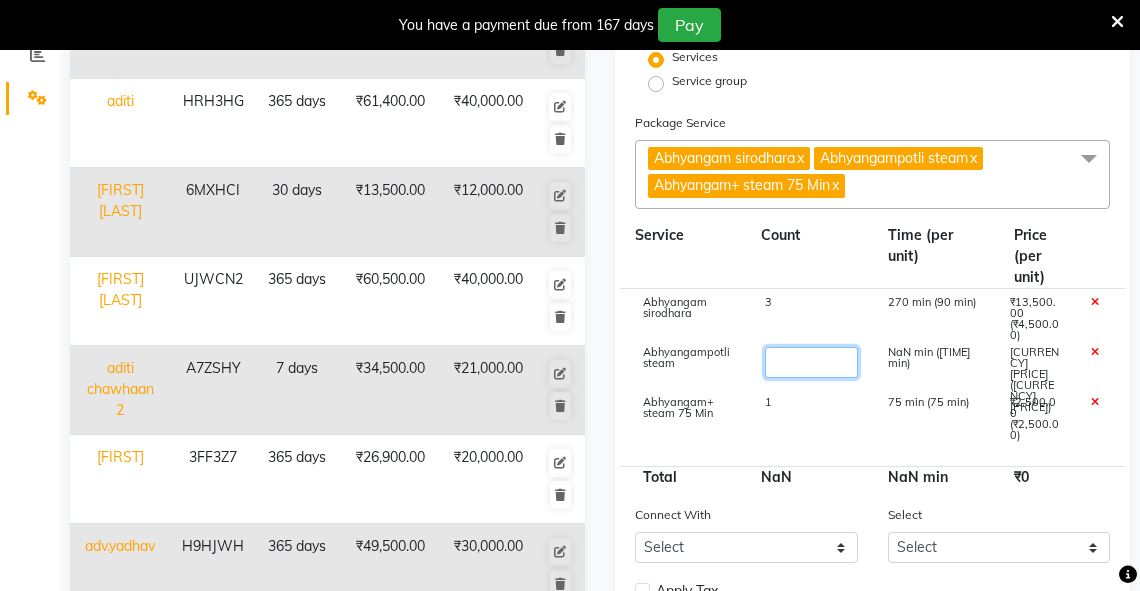 type 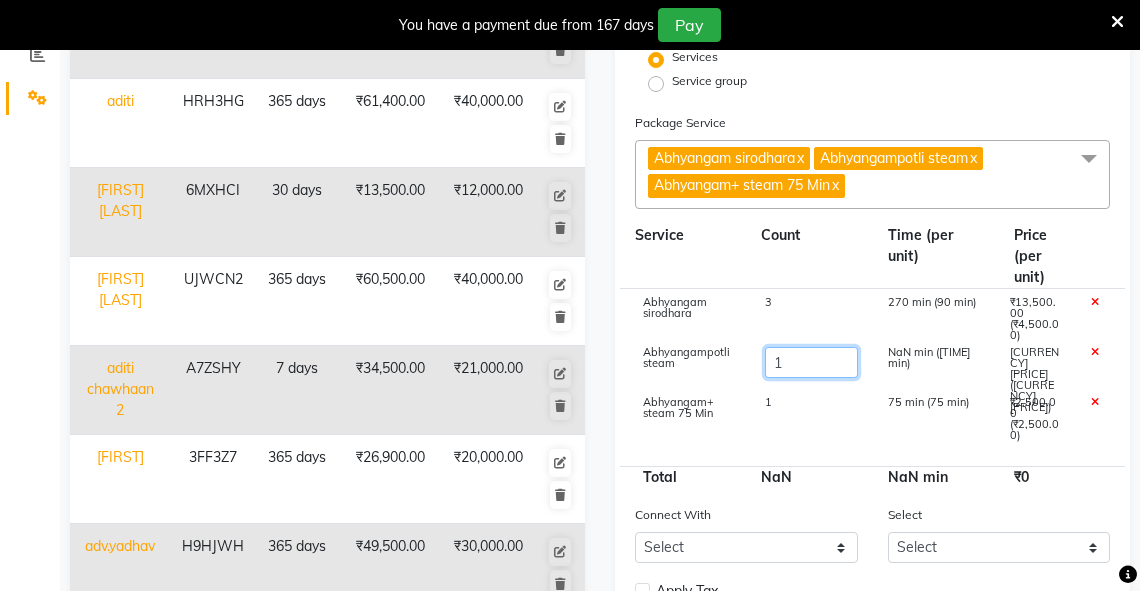 type 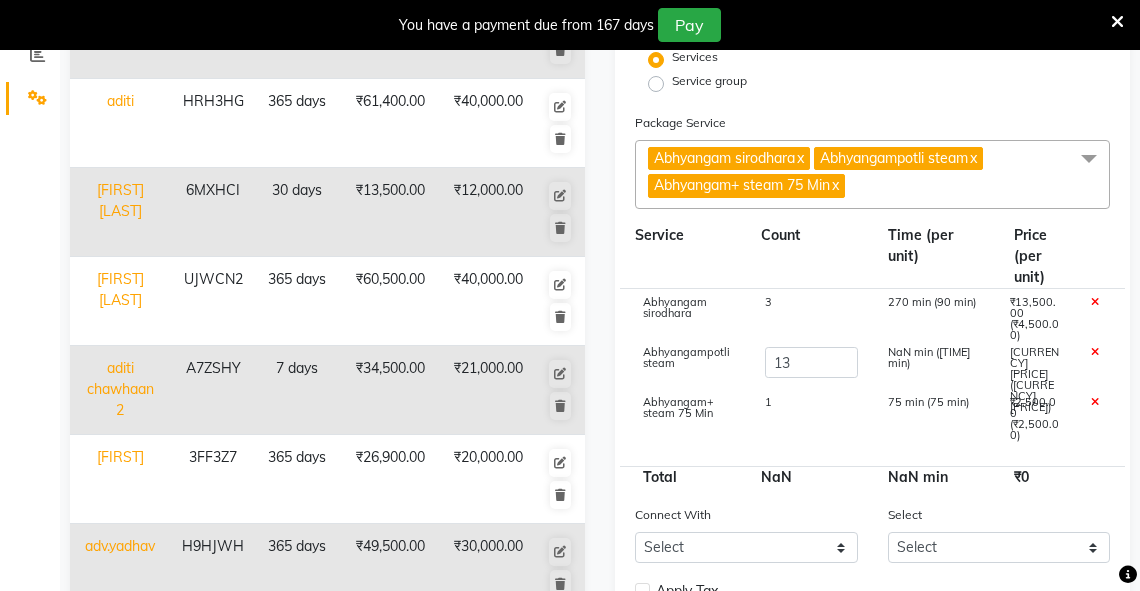 type on "61500" 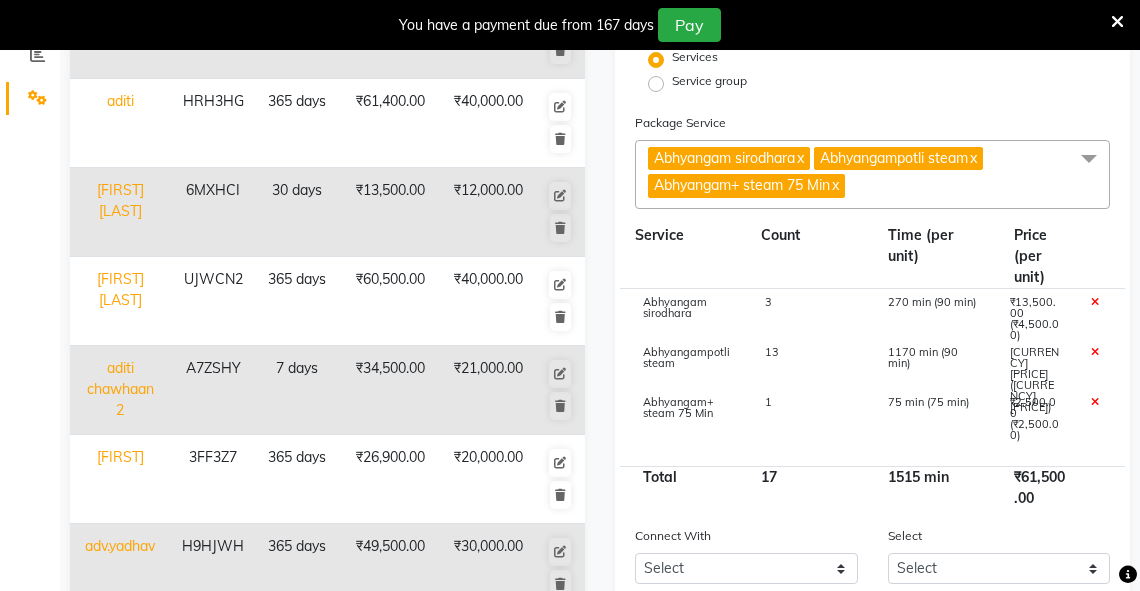 click on "1" 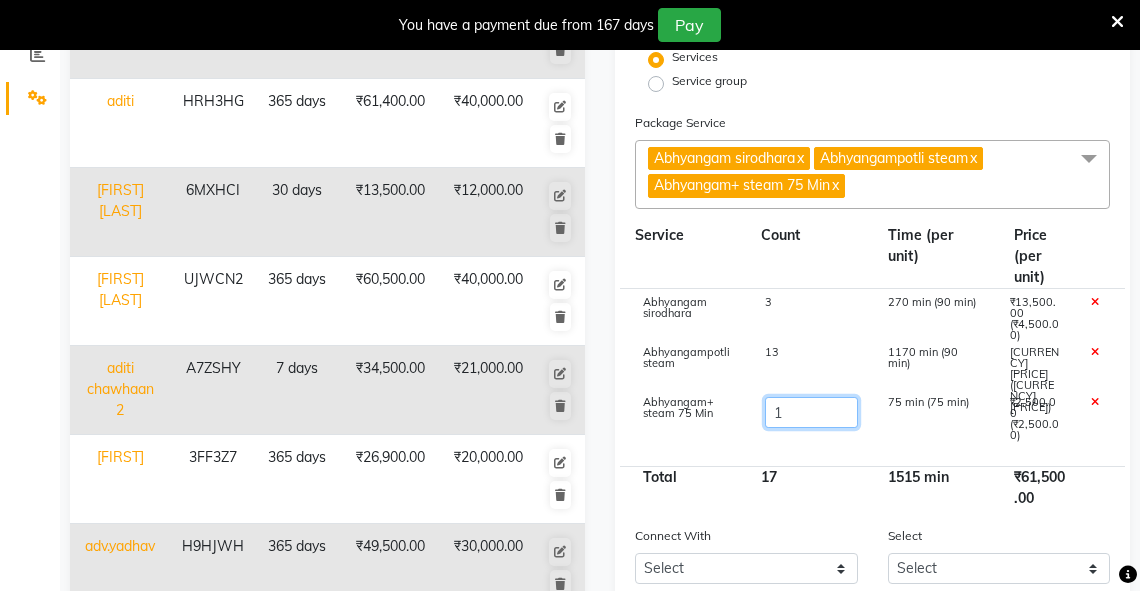 click on "1" 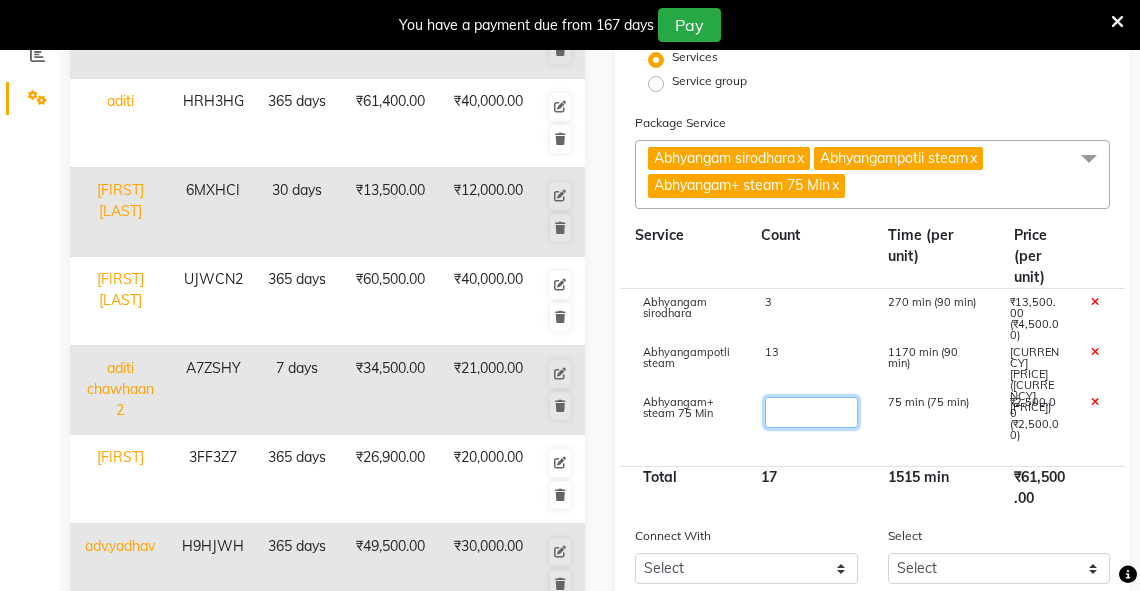 type on "2" 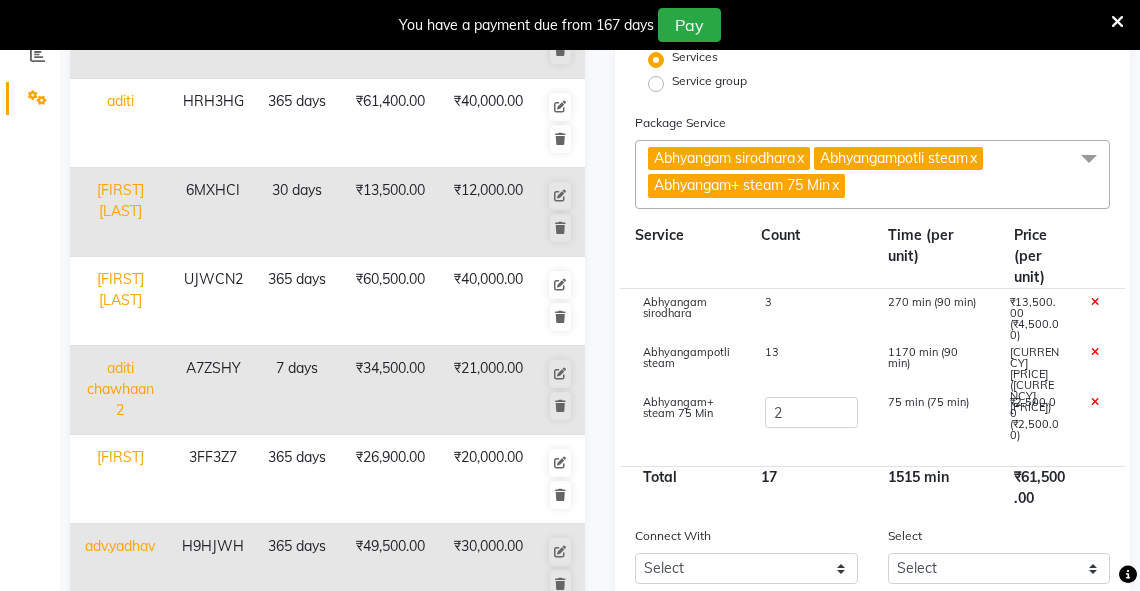 type on "64000" 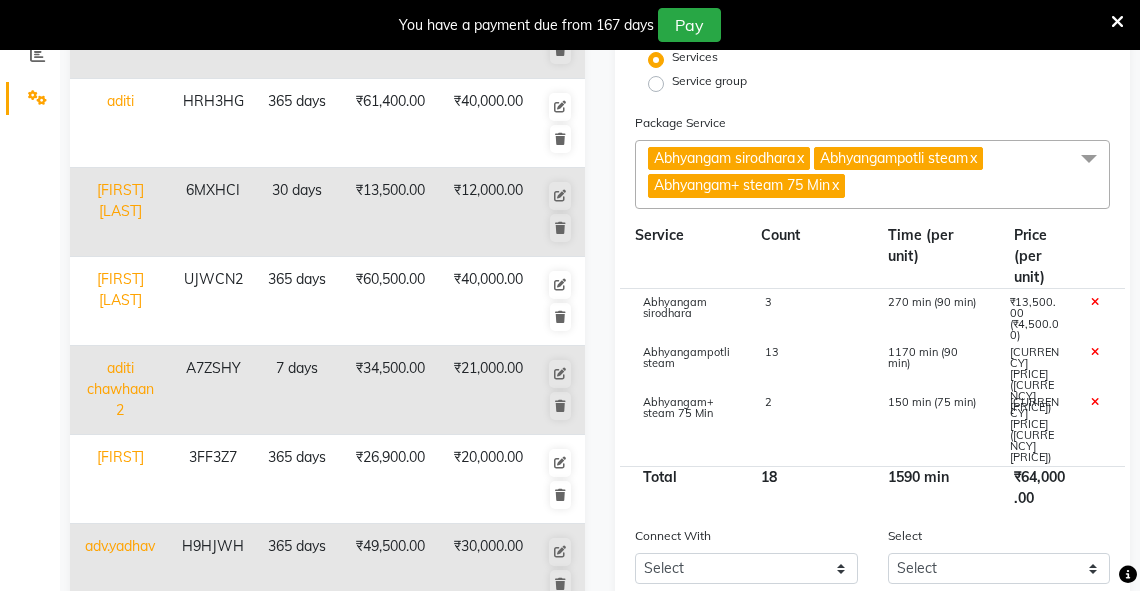click on "Abhyangam sirodhara 3 [NUMBER] min ([TIME] min) [CURRENCY][PRICE] ([CURRENCY][PRICE]) Abhyangampotli steam [NUMBER] [NUMBER] min ([TIME] min) [CURRENCY][PRICE] ([CURRENCY][PRICE]) Abhyangam+ steam 75 Min [NUMBER] [NUMBER] min ([TIME] min) [CURRENCY][PRICE] ([CURRENCY][PRICE])" 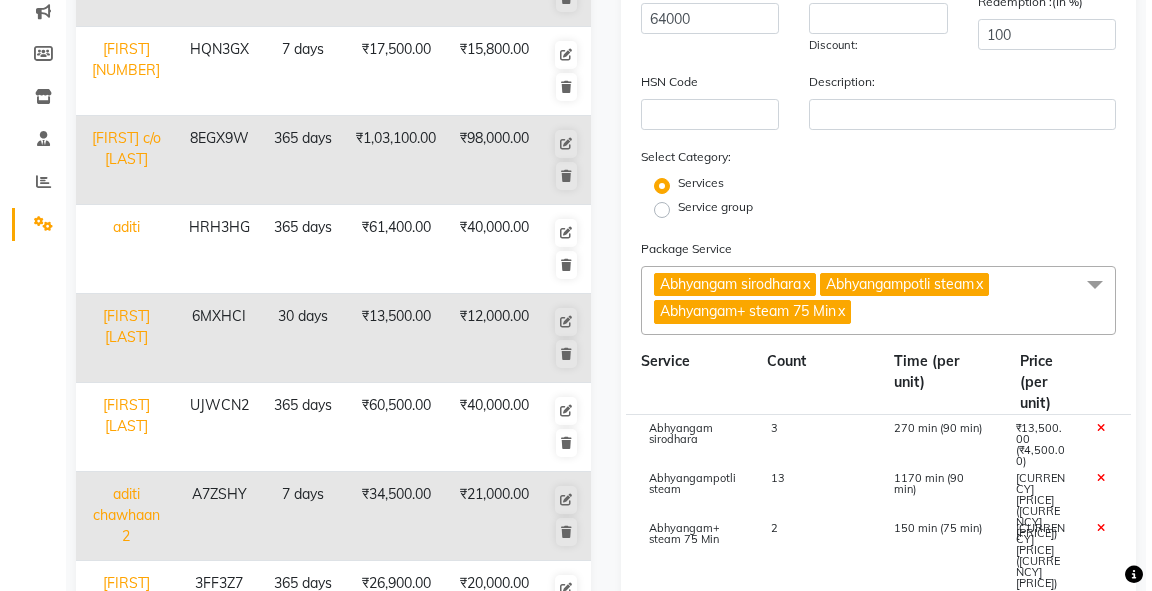 scroll, scrollTop: 0, scrollLeft: 0, axis: both 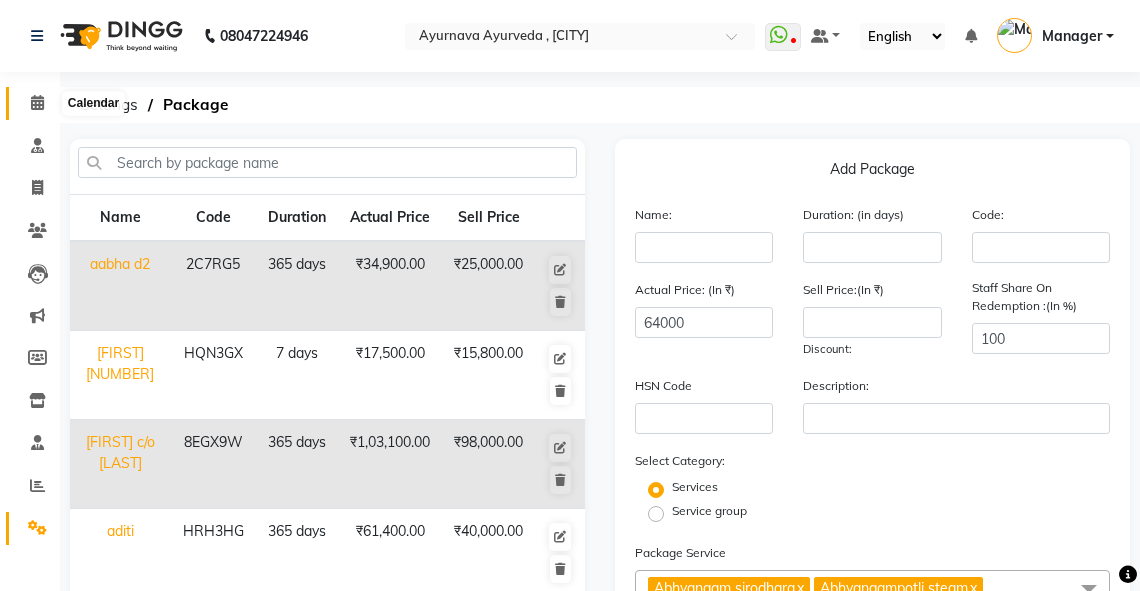 click 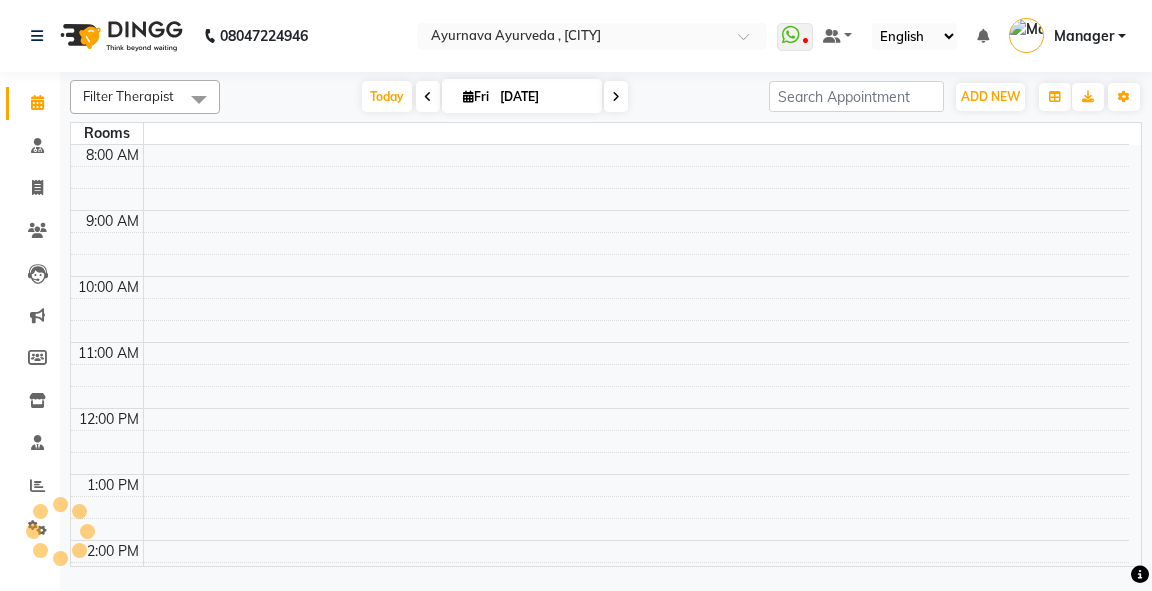 scroll, scrollTop: 0, scrollLeft: 0, axis: both 